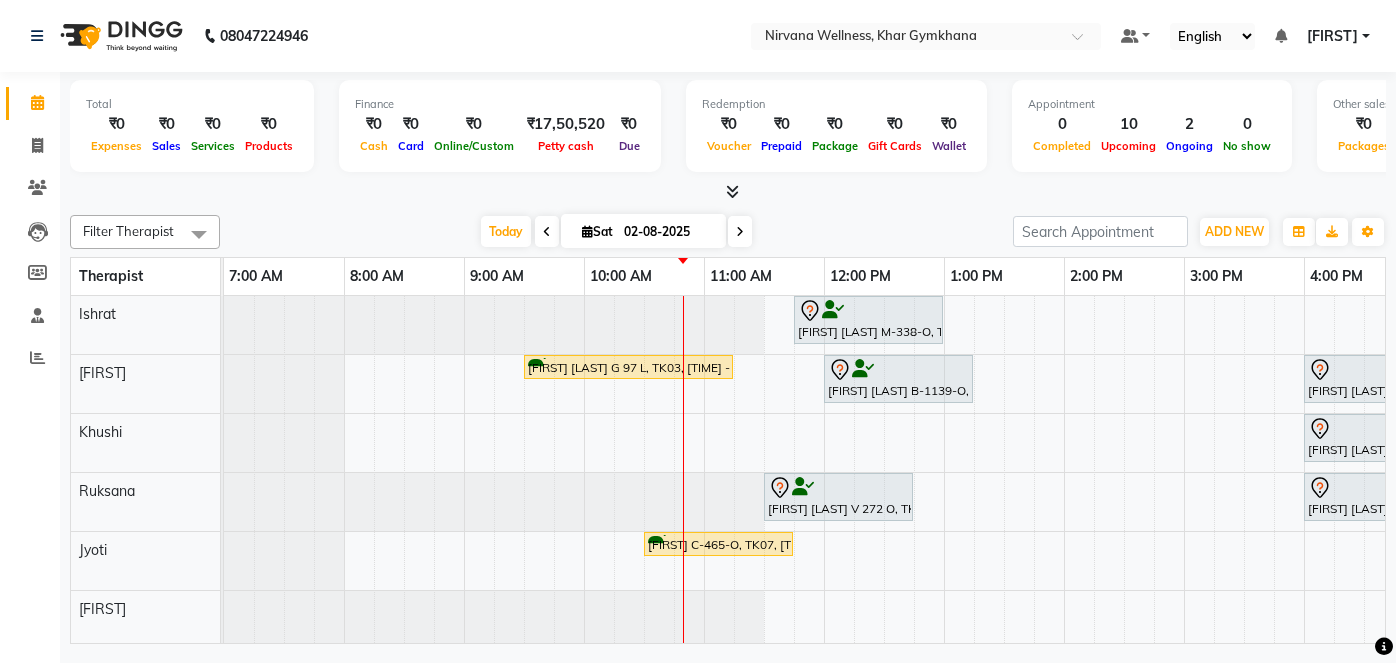 scroll, scrollTop: 0, scrollLeft: 0, axis: both 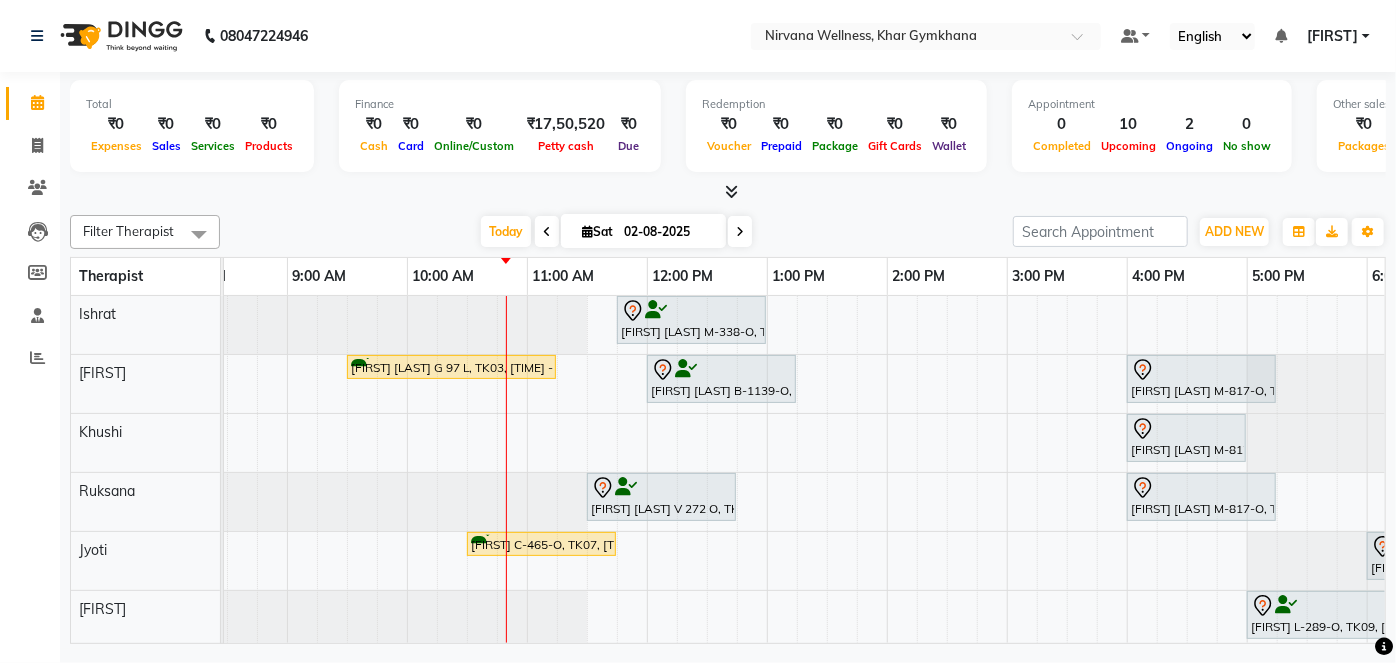 click at bounding box center (740, 231) 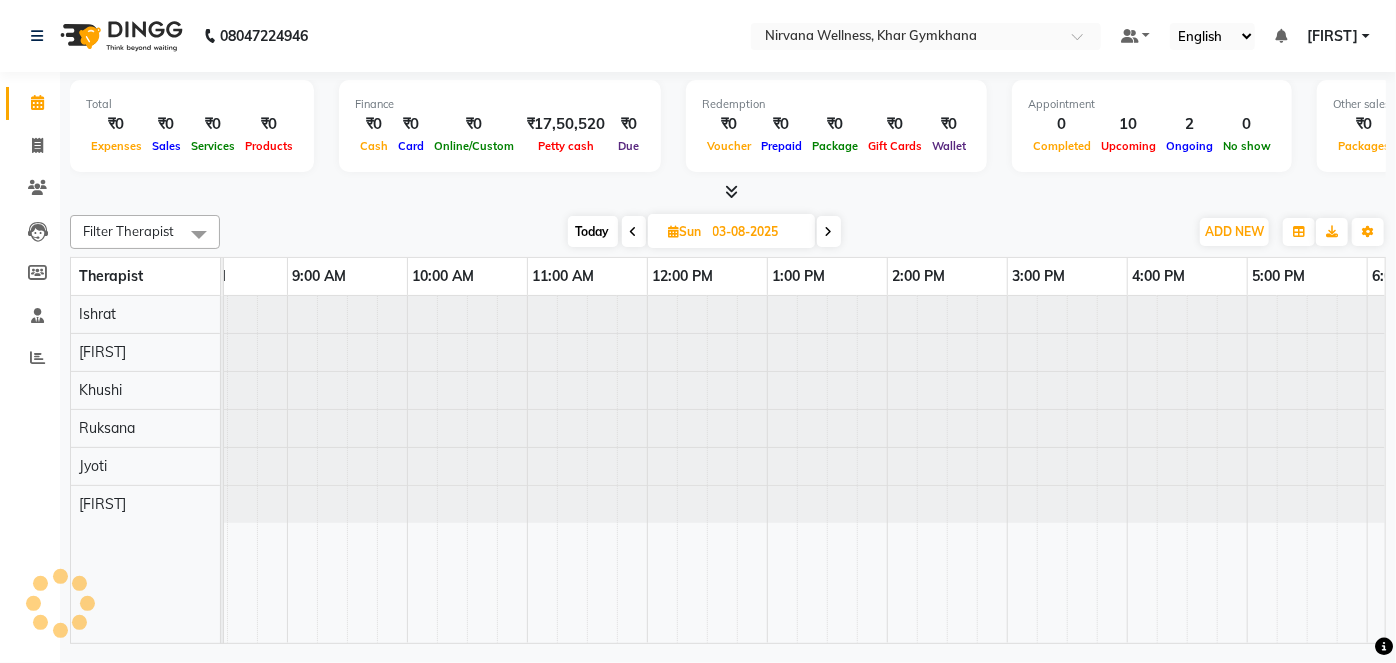 scroll, scrollTop: 0, scrollLeft: 0, axis: both 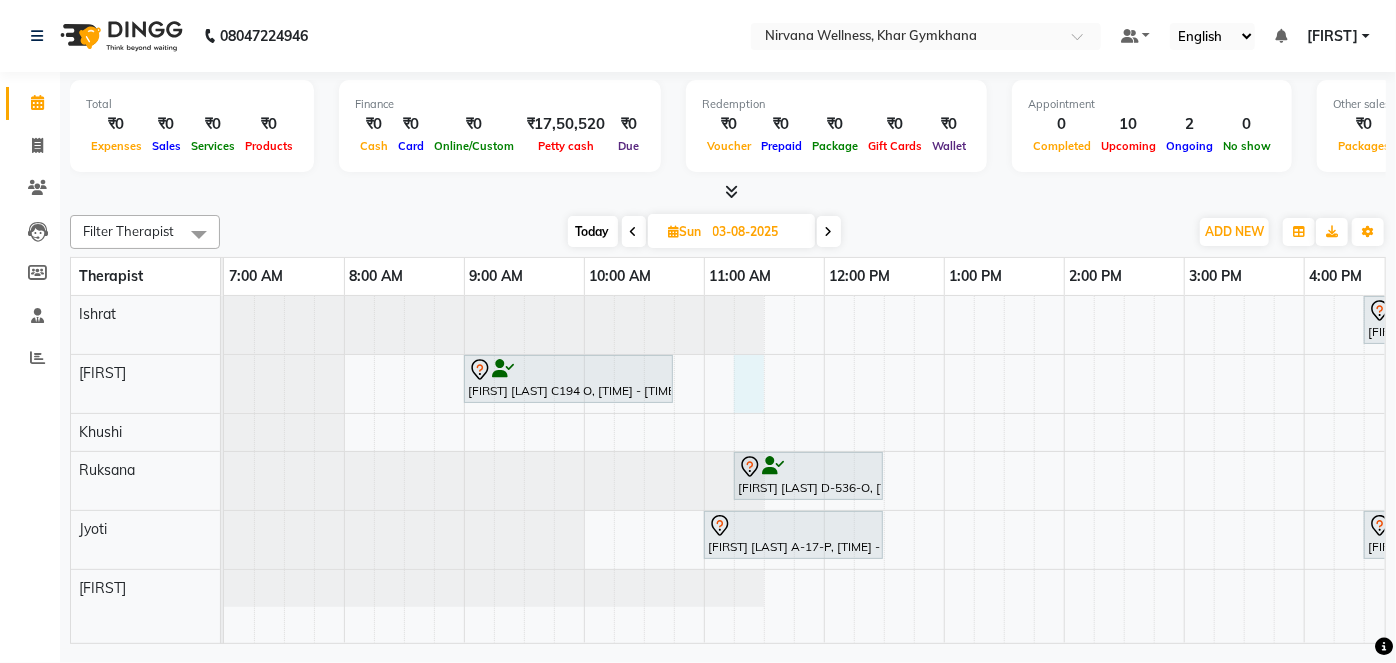 click on "[FIRST] [LAST] G-581-O, [TIME] - [TIME], Swedish / Aroma / Deep tissue- 60 min             [FIRST] [LAST] C194 O, [TIME] - [TIME], Swedish / Aroma / Deep tissue- 90 min             [FIRST] [LAST] D-536-O, [TIME] - [TIME], Swedish / Aroma / Deep tissue- 60 min             [FIRST] [LAST] A-17-P, [TIME] - [TIME], Combo Offer Menicure+Pedicure             [FIRST] D-654-O, [TIME] - [TIME], Swedish / Aroma / Deep tissue- 60 min" at bounding box center (1184, 469) 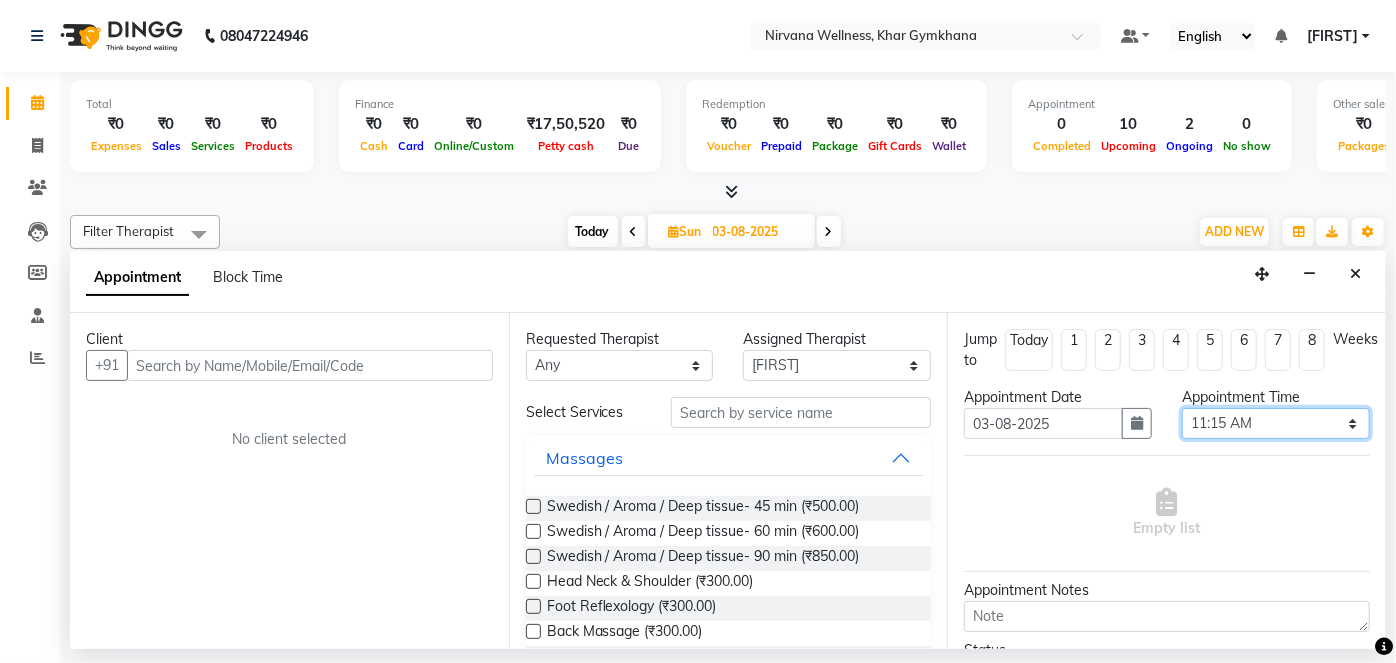click on "Select 08:00 AM 08:15 AM 08:30 AM 08:45 AM 09:00 AM 09:15 AM 09:30 AM 09:45 AM 10:00 AM 10:15 AM 10:30 AM 10:45 AM 11:00 AM 11:15 AM 11:30 AM 11:45 AM 12:00 PM 12:15 PM 12:30 PM 12:45 PM 01:00 PM 01:15 PM 01:30 PM 01:45 PM 02:00 PM 02:15 PM 02:30 PM 02:45 PM 03:00 PM 03:15 PM 03:30 PM 03:45 PM 04:00 PM 04:15 PM 04:30 PM 04:45 PM 05:00 PM 05:15 PM 05:30 PM 05:45 PM 06:00 PM 06:15 PM 06:30 PM 06:45 PM 07:00 PM 07:15 PM 07:30 PM 07:45 PM 08:00 PM 08:15 PM 08:30 PM 08:45 PM 09:00 PM 09:15 PM 09:30 PM 09:45 PM 10:00 PM" at bounding box center (1276, 423) 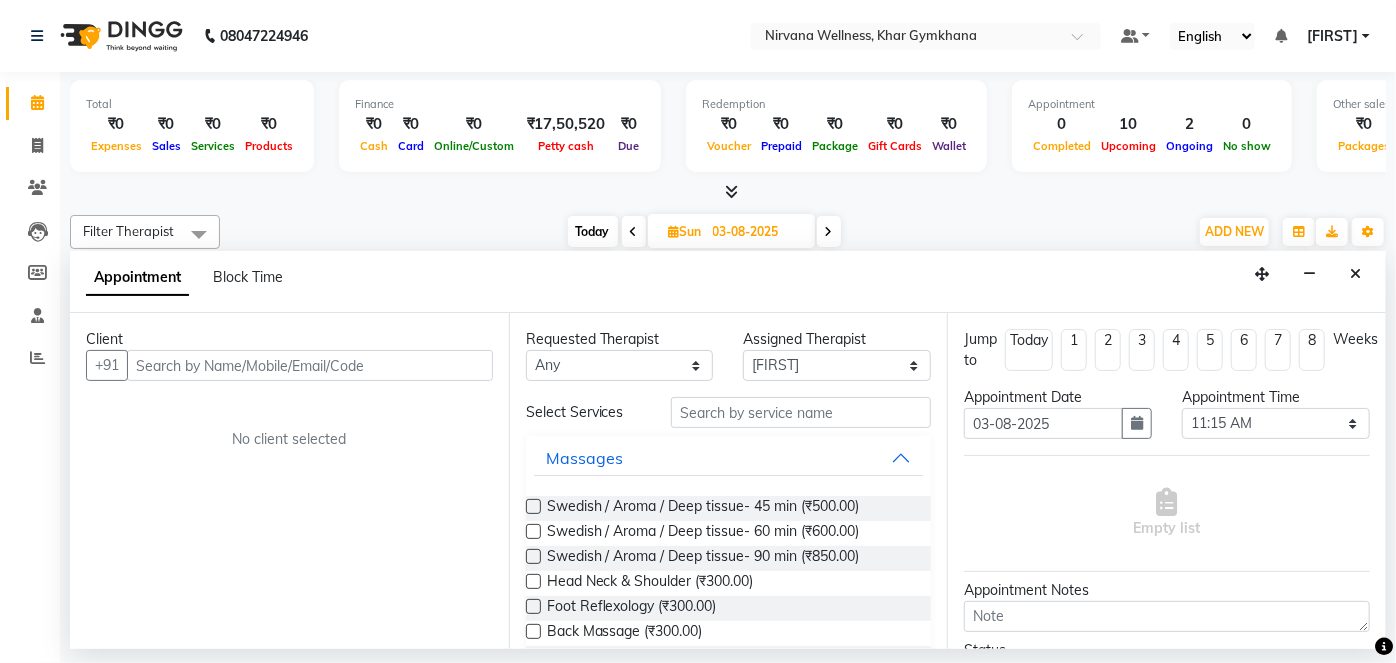 click on "Today  Sun [DATE]" at bounding box center (704, 232) 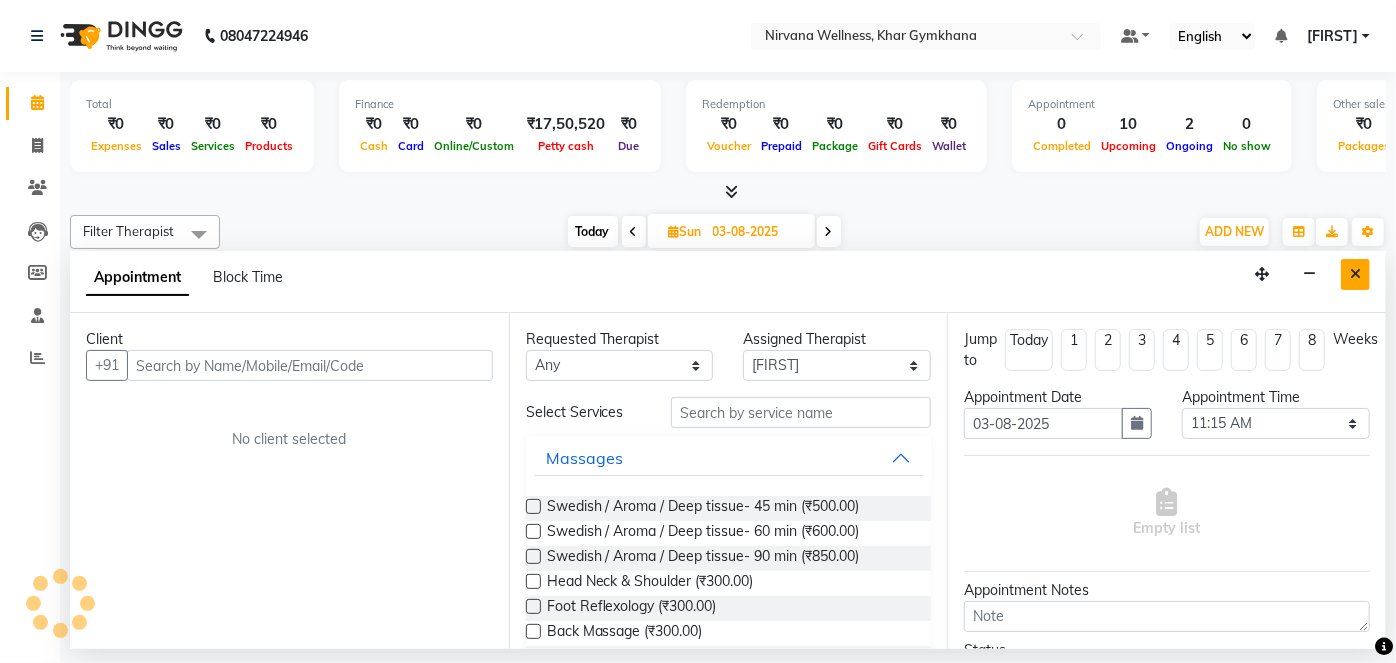 click at bounding box center (1355, 274) 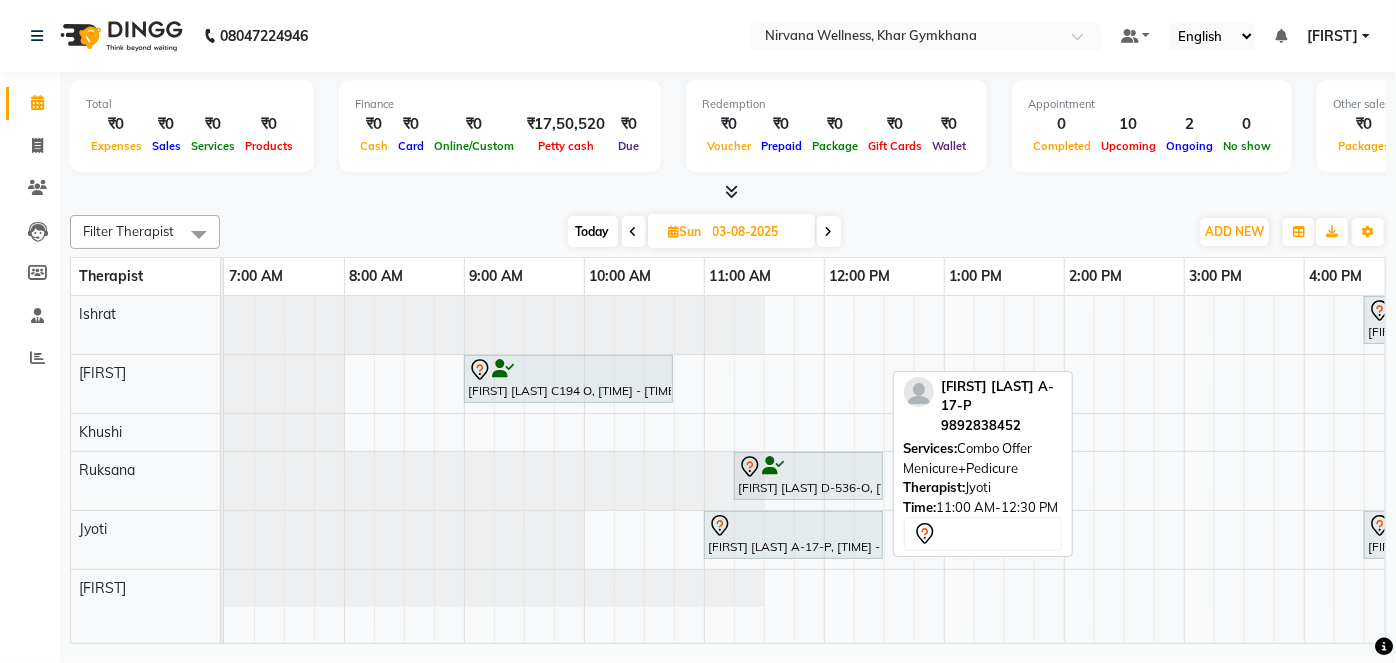 click on "[FIRST] [LAST] A-17-P, [TIME] - [TIME], Combo Offer Menicure+Pedicure" at bounding box center [793, 535] 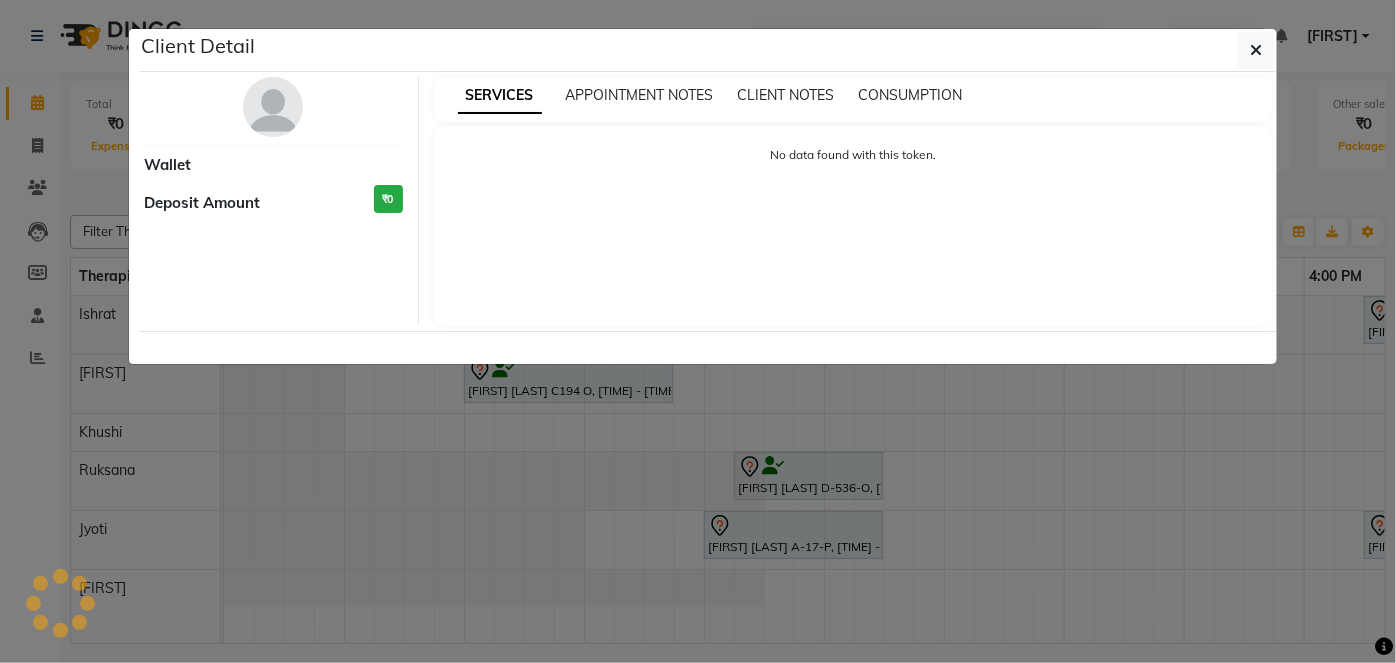 click on "Client Detail     Wallet Deposit Amount  ₹0  SERVICES APPOINTMENT NOTES CLIENT NOTES CONSUMPTION No data found with this token." 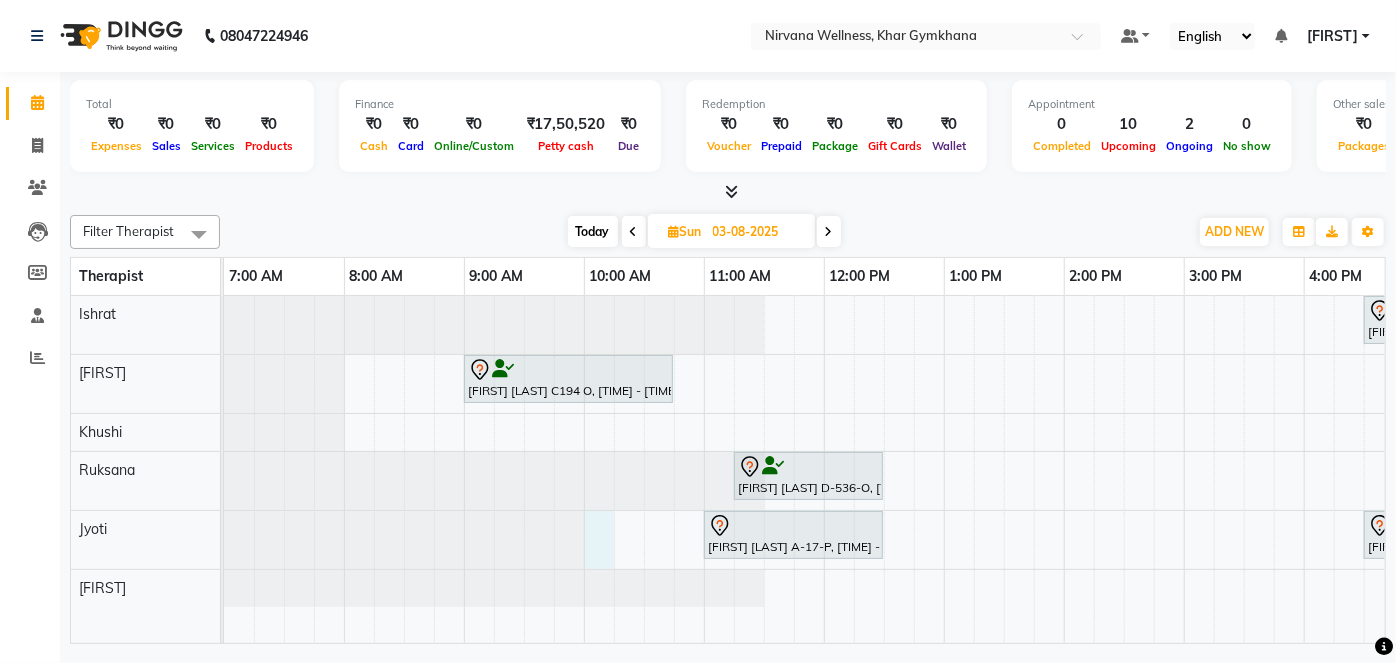click on "[FIRST] [LAST] G-581-O, [TIME] - [TIME], Swedish / Aroma / Deep tissue- 60 min             [FIRST] [LAST] C194 O, [TIME] - [TIME], Swedish / Aroma / Deep tissue- 90 min             [FIRST] [LAST] D-536-O, [TIME] - [TIME], Swedish / Aroma / Deep tissue- 60 min             [FIRST] [LAST] A-17-P, [TIME] - [TIME], Combo Offer Menicure+Pedicure             [FIRST] D-654-O, [TIME] - [TIME], Swedish / Aroma / Deep tissue- 60 min" at bounding box center (1184, 469) 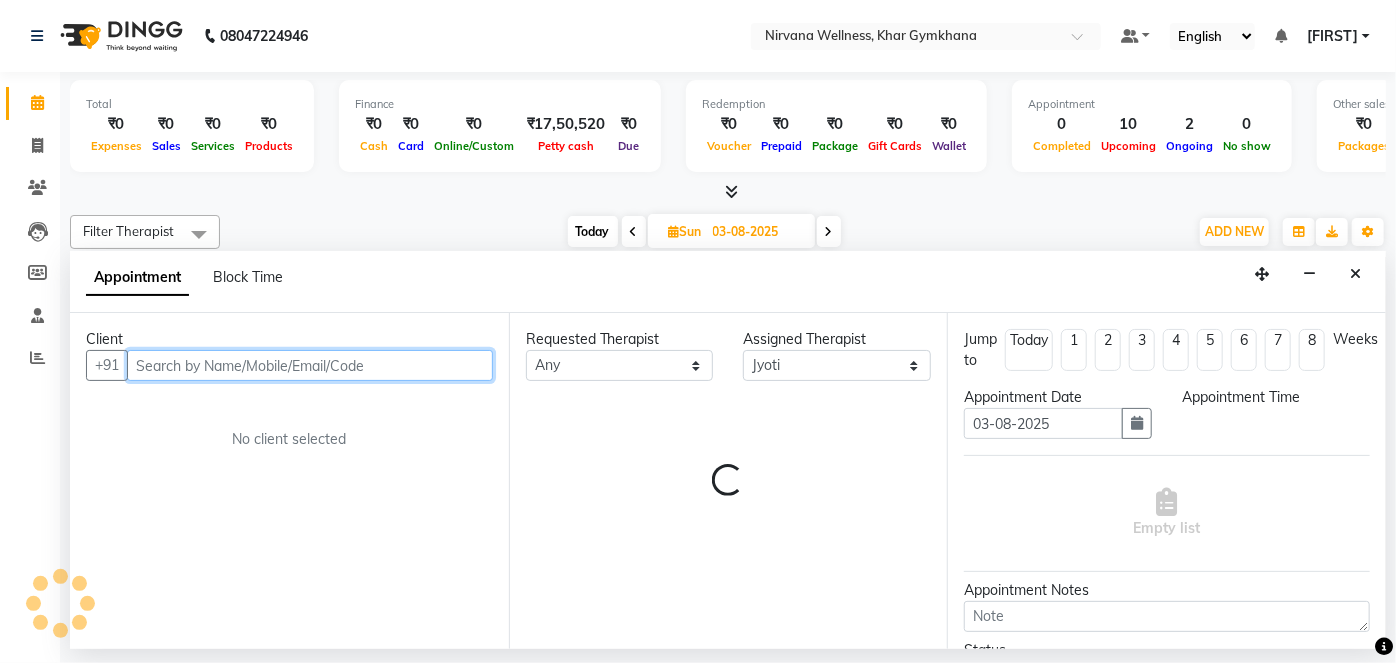 select on "600" 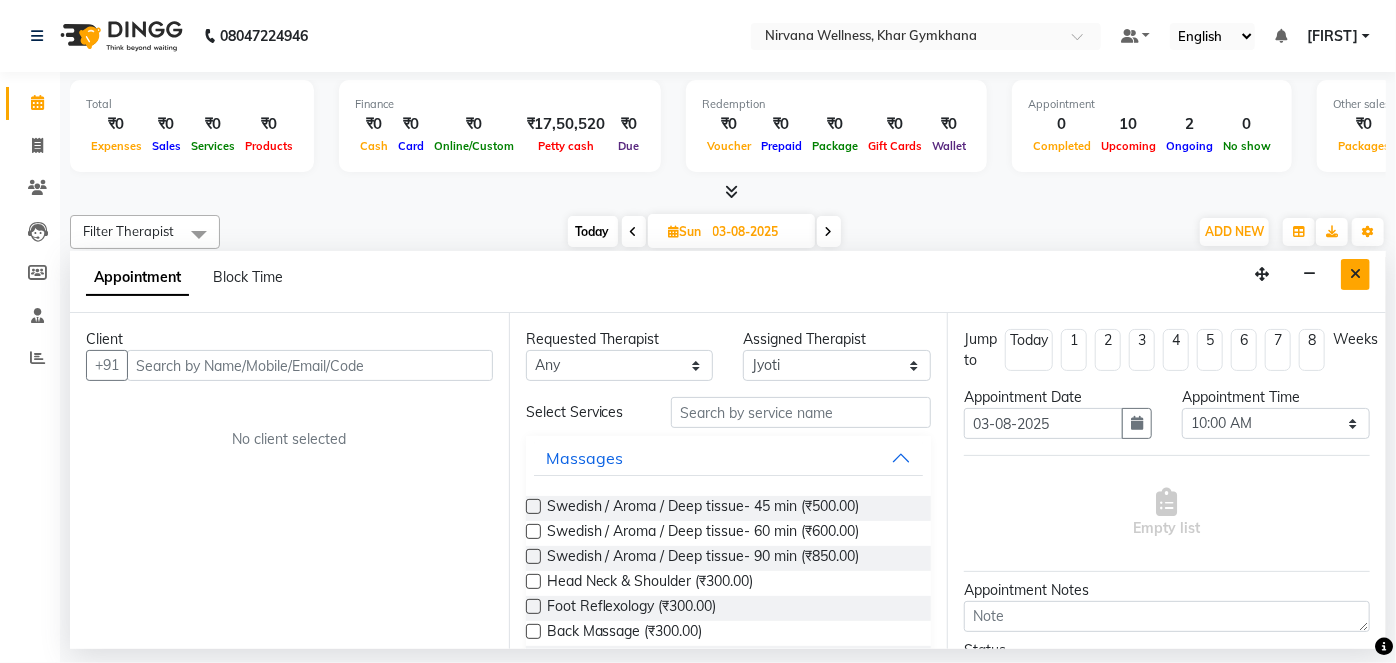 click at bounding box center [1355, 274] 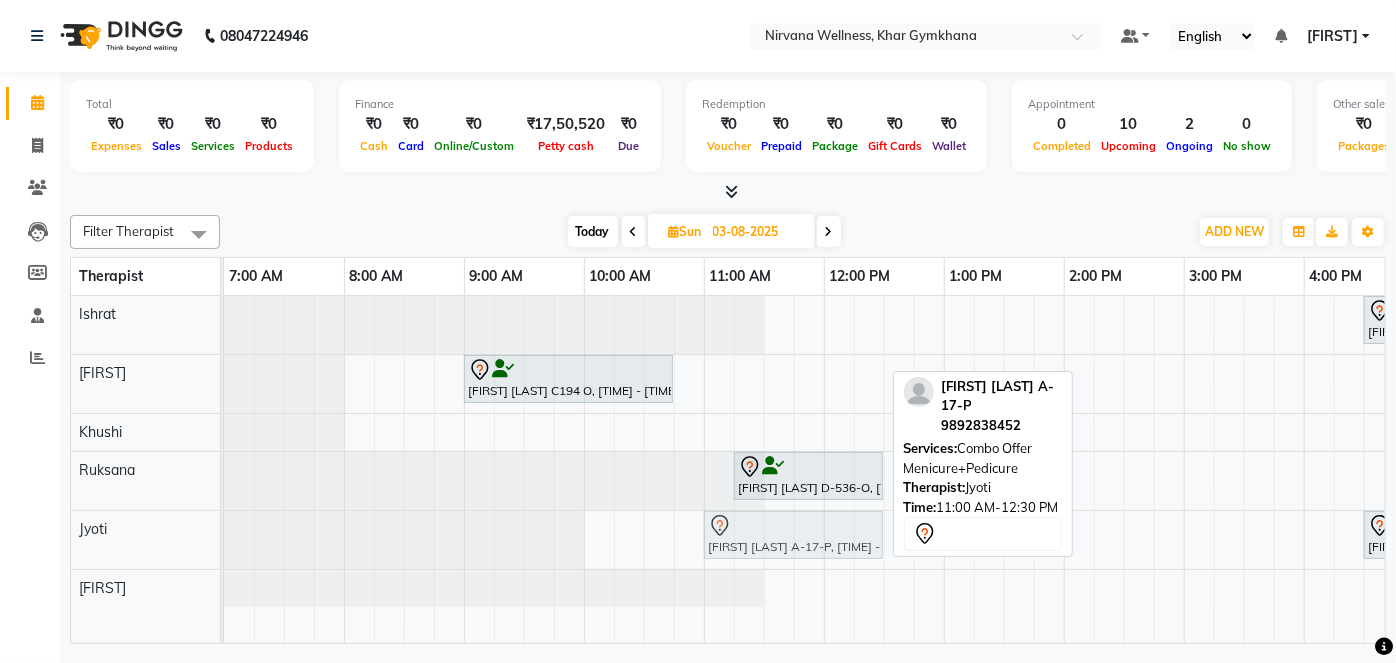 click on "[FIRST] [LAST] A-17-P, [TIME] - [TIME], Combo Offer Menicure+Pedicure             [FIRST] D-654-O, [TIME] - [TIME], Swedish / Aroma / Deep tissue- 60 min             [FIRST] [LAST] A-17-P, [TIME] - [TIME], Combo Offer Menicure+Pedicure" at bounding box center [224, 540] 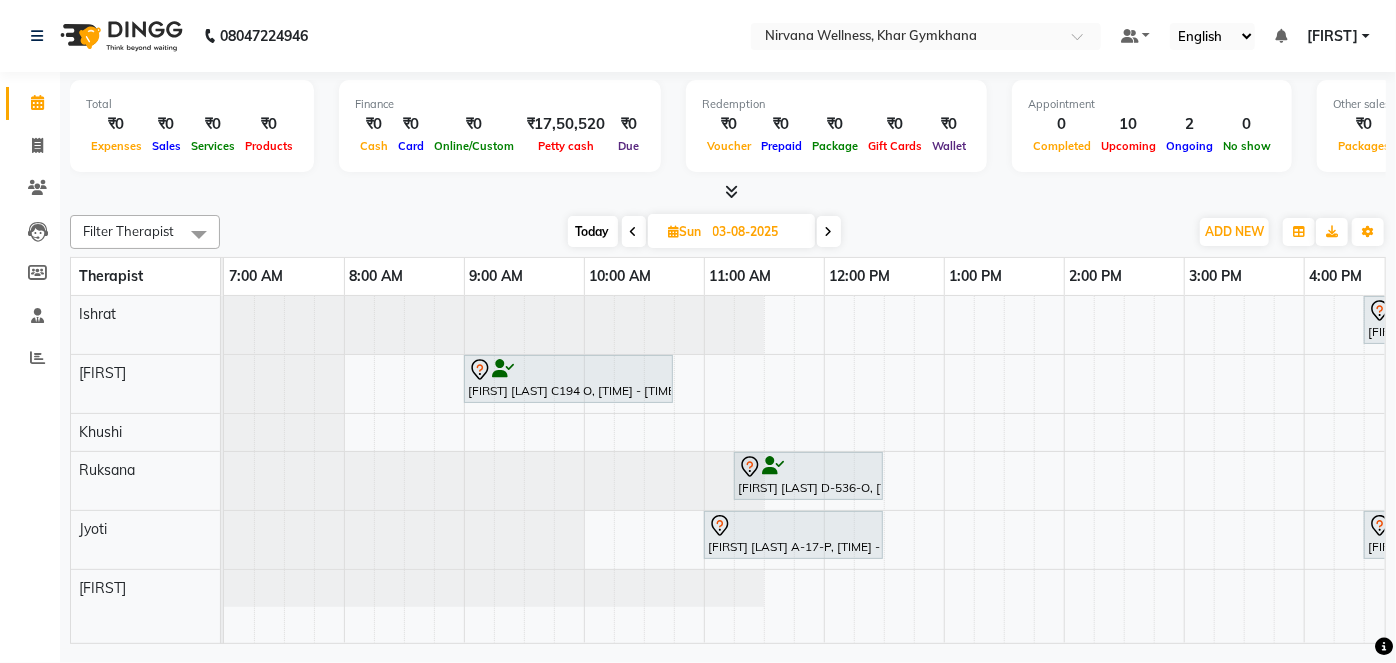 scroll, scrollTop: 0, scrollLeft: 85, axis: horizontal 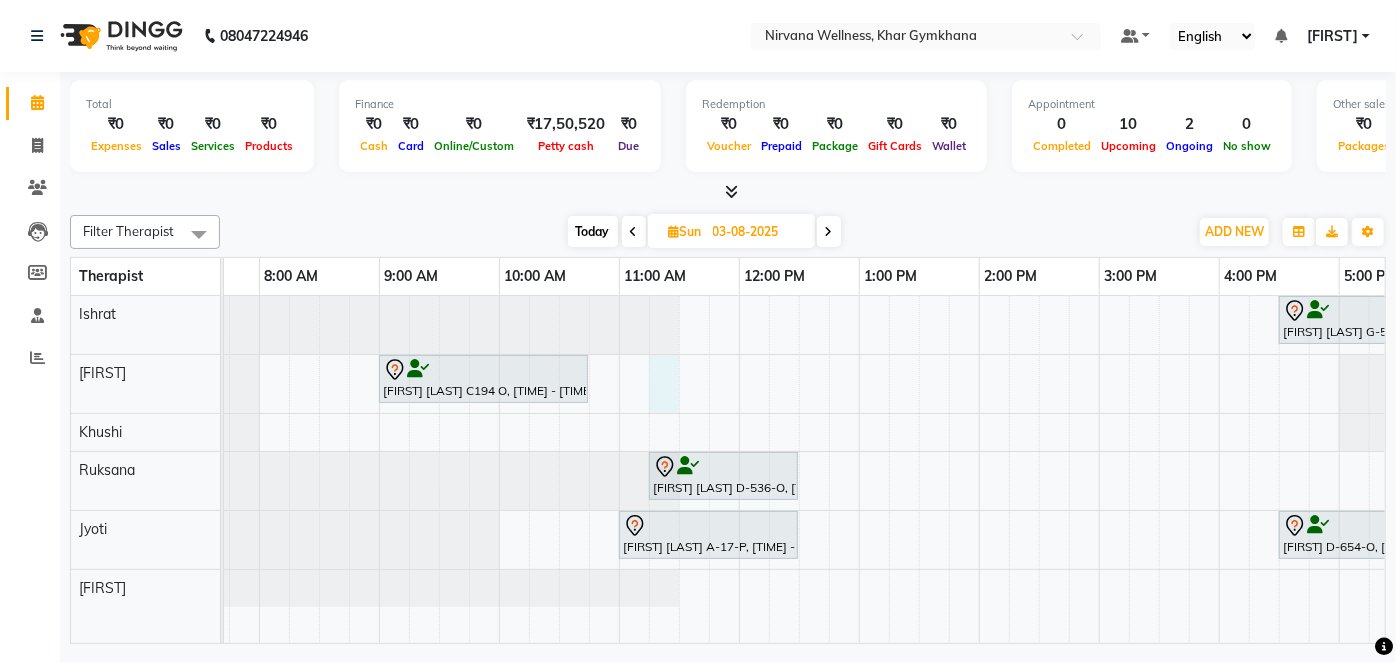 click on "[FIRST] [LAST] G-581-O, [TIME] - [TIME], Swedish / Aroma / Deep tissue- 60 min             [FIRST] [LAST] C194 O, [TIME] - [TIME], Swedish / Aroma / Deep tissue- 90 min             [FIRST] [LAST] D-536-O, [TIME] - [TIME], Swedish / Aroma / Deep tissue- 60 min             [FIRST] [LAST] A-17-P, [TIME] - [TIME], Combo Offer Menicure+Pedicure             [FIRST] D-654-O, [TIME] - [TIME], Swedish / Aroma / Deep tissue- 60 min" at bounding box center [1099, 469] 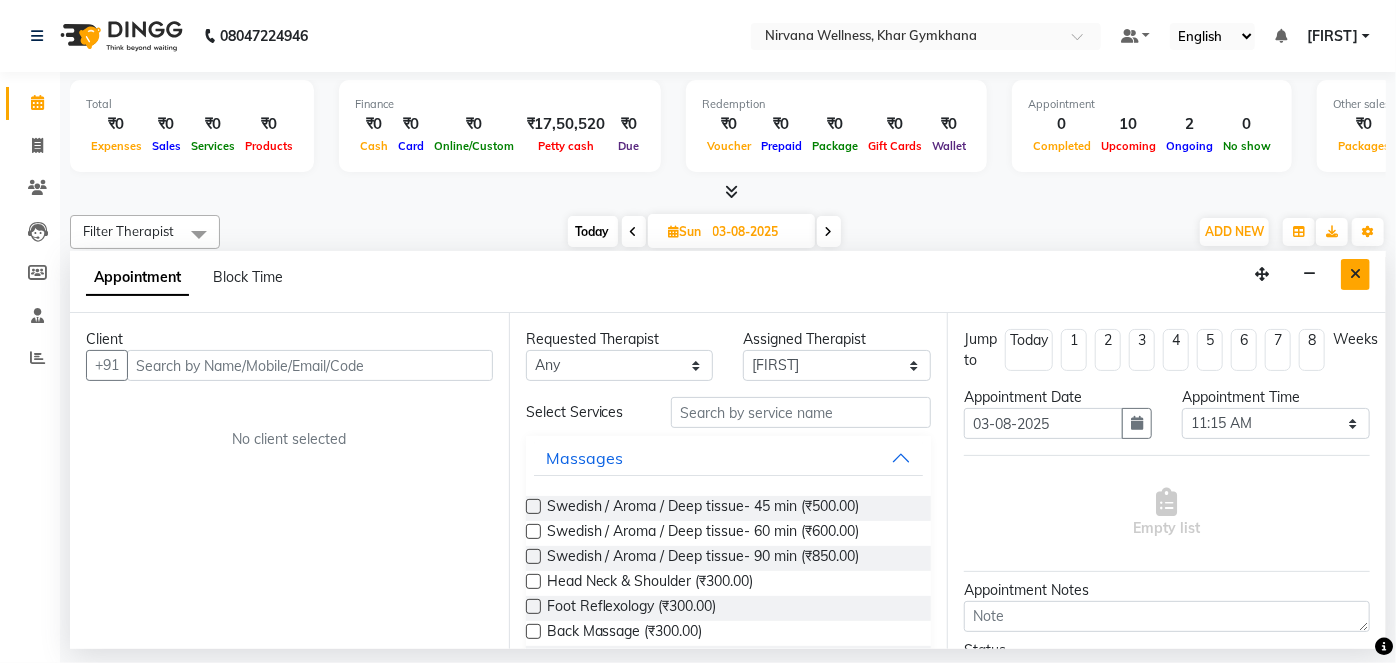 click at bounding box center [1355, 274] 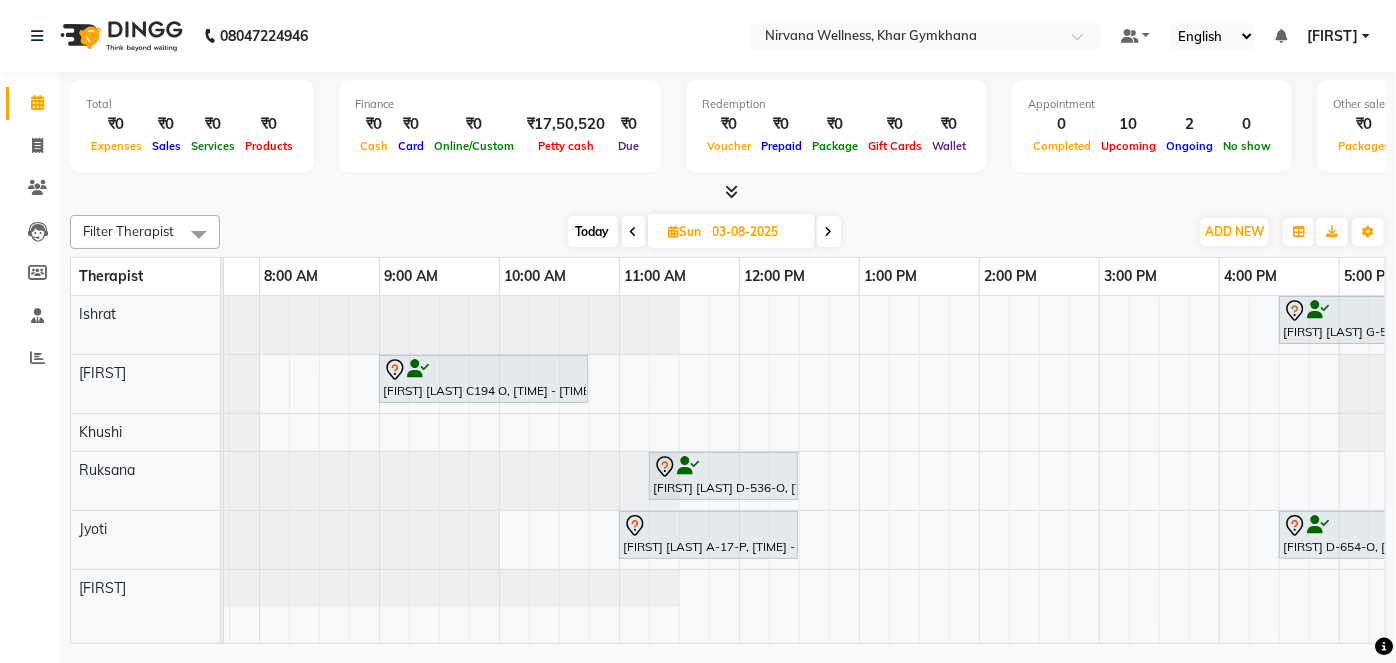 click on "[FIRST] [LAST] G-581-O, [TIME] - [TIME], Swedish / Aroma / Deep tissue- 60 min             [FIRST] [LAST] C194 O, [TIME] - [TIME], Swedish / Aroma / Deep tissue- 90 min             [FIRST] [LAST] D-536-O, [TIME] - [TIME], Swedish / Aroma / Deep tissue- 60 min             [FIRST] [LAST] A-17-P, [TIME] - [TIME], Combo Offer Menicure+Pedicure             [FIRST] D-654-O, [TIME] - [TIME], Swedish / Aroma / Deep tissue- 60 min" at bounding box center (1099, 469) 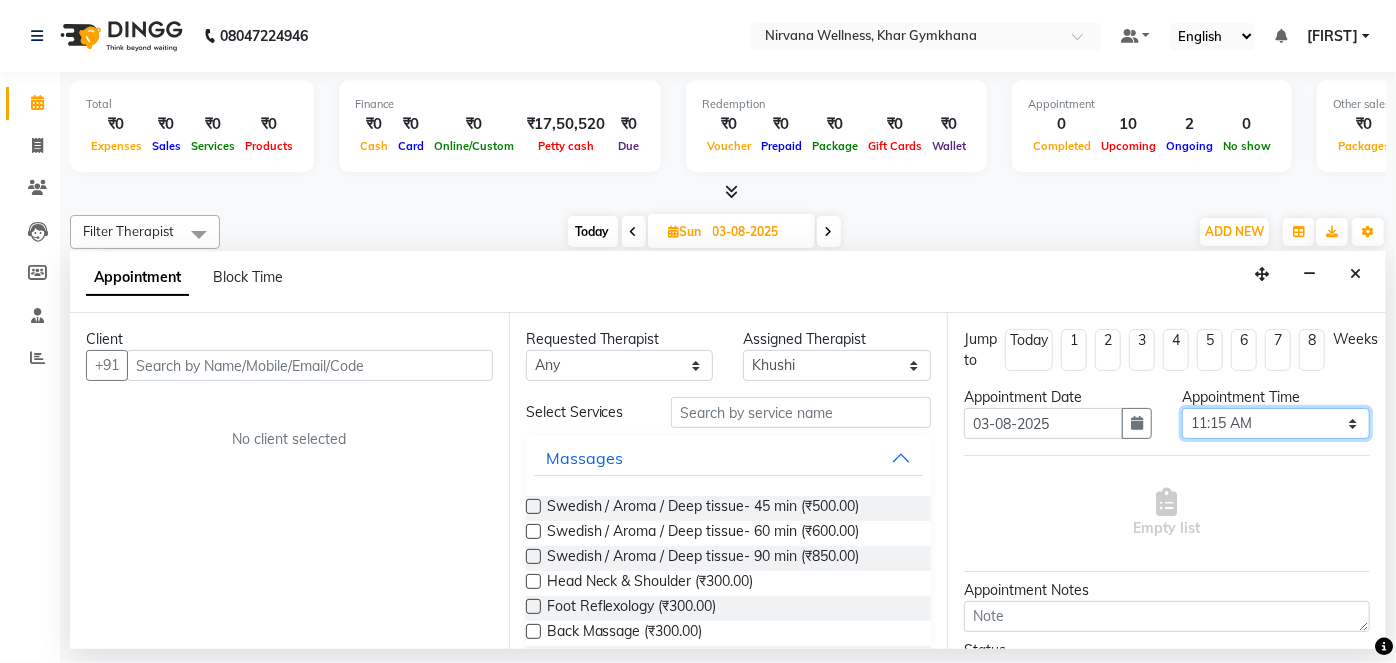 click on "Select 08:00 AM 08:15 AM 08:30 AM 08:45 AM 09:00 AM 09:15 AM 09:30 AM 09:45 AM 10:00 AM 10:15 AM 10:30 AM 10:45 AM 11:00 AM 11:15 AM 11:30 AM 11:45 AM 12:00 PM 12:15 PM 12:30 PM 12:45 PM 01:00 PM 01:15 PM 01:30 PM 01:45 PM 02:00 PM 02:15 PM 02:30 PM 02:45 PM 03:00 PM 03:15 PM 03:30 PM 03:45 PM 04:00 PM 04:15 PM 04:30 PM 04:45 PM 05:00 PM 05:15 PM 05:30 PM 05:45 PM 06:00 PM 06:15 PM 06:30 PM 06:45 PM 07:00 PM 07:15 PM 07:30 PM 07:45 PM 08:00 PM 08:15 PM 08:30 PM 08:45 PM 09:00 PM 09:15 PM 09:30 PM 09:45 PM 10:00 PM" at bounding box center (1276, 423) 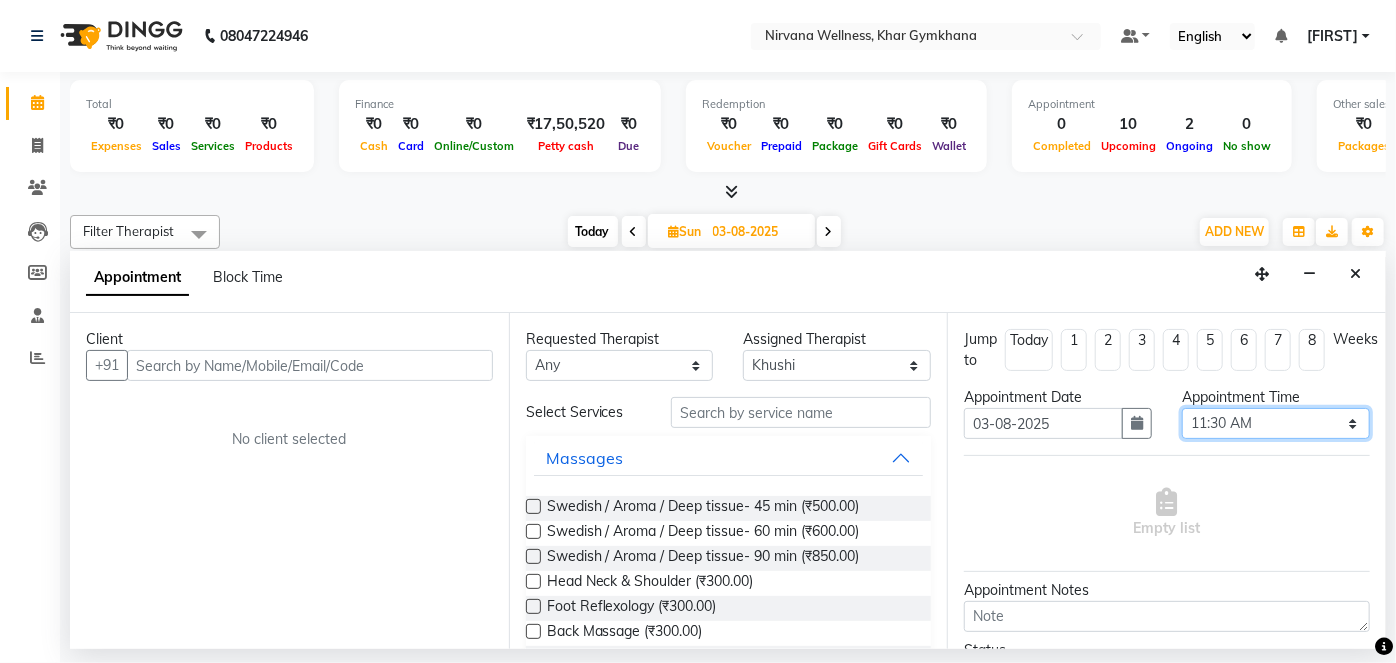 click on "Select 08:00 AM 08:15 AM 08:30 AM 08:45 AM 09:00 AM 09:15 AM 09:30 AM 09:45 AM 10:00 AM 10:15 AM 10:30 AM 10:45 AM 11:00 AM 11:15 AM 11:30 AM 11:45 AM 12:00 PM 12:15 PM 12:30 PM 12:45 PM 01:00 PM 01:15 PM 01:30 PM 01:45 PM 02:00 PM 02:15 PM 02:30 PM 02:45 PM 03:00 PM 03:15 PM 03:30 PM 03:45 PM 04:00 PM 04:15 PM 04:30 PM 04:45 PM 05:00 PM 05:15 PM 05:30 PM 05:45 PM 06:00 PM 06:15 PM 06:30 PM 06:45 PM 07:00 PM 07:15 PM 07:30 PM 07:45 PM 08:00 PM 08:15 PM 08:30 PM 08:45 PM 09:00 PM 09:15 PM 09:30 PM 09:45 PM 10:00 PM" at bounding box center (1276, 423) 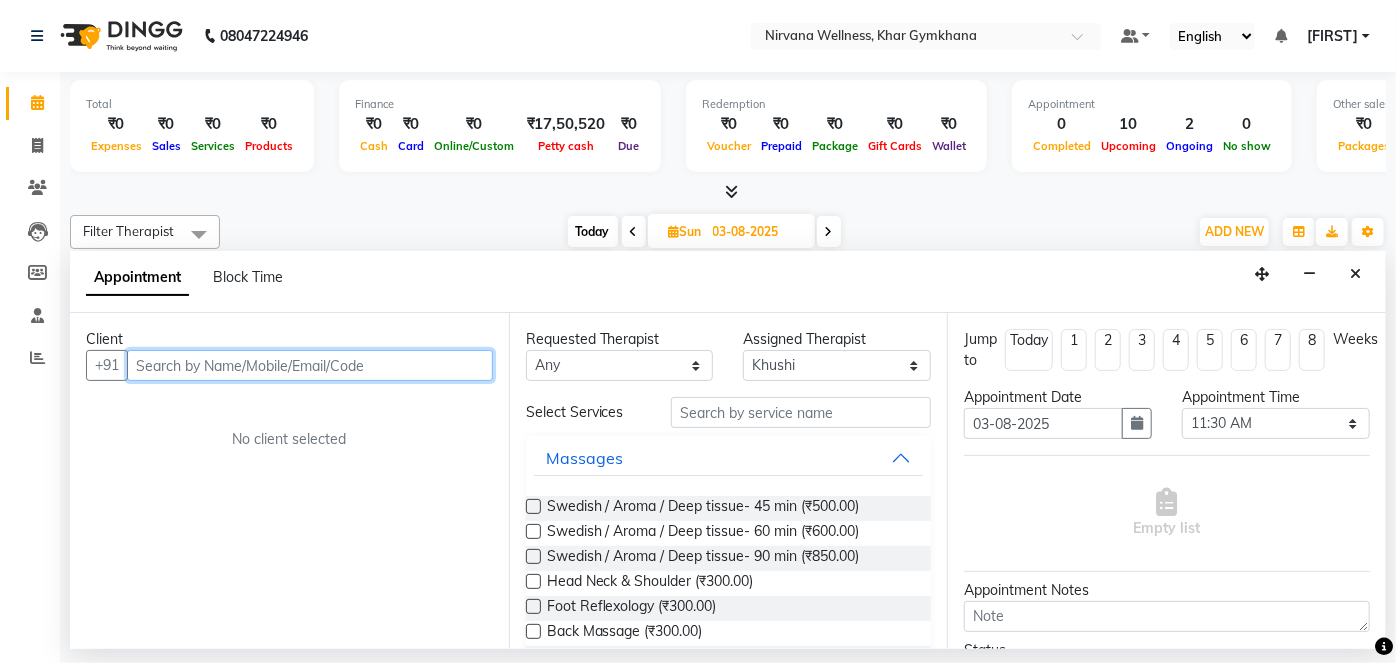 click at bounding box center (310, 365) 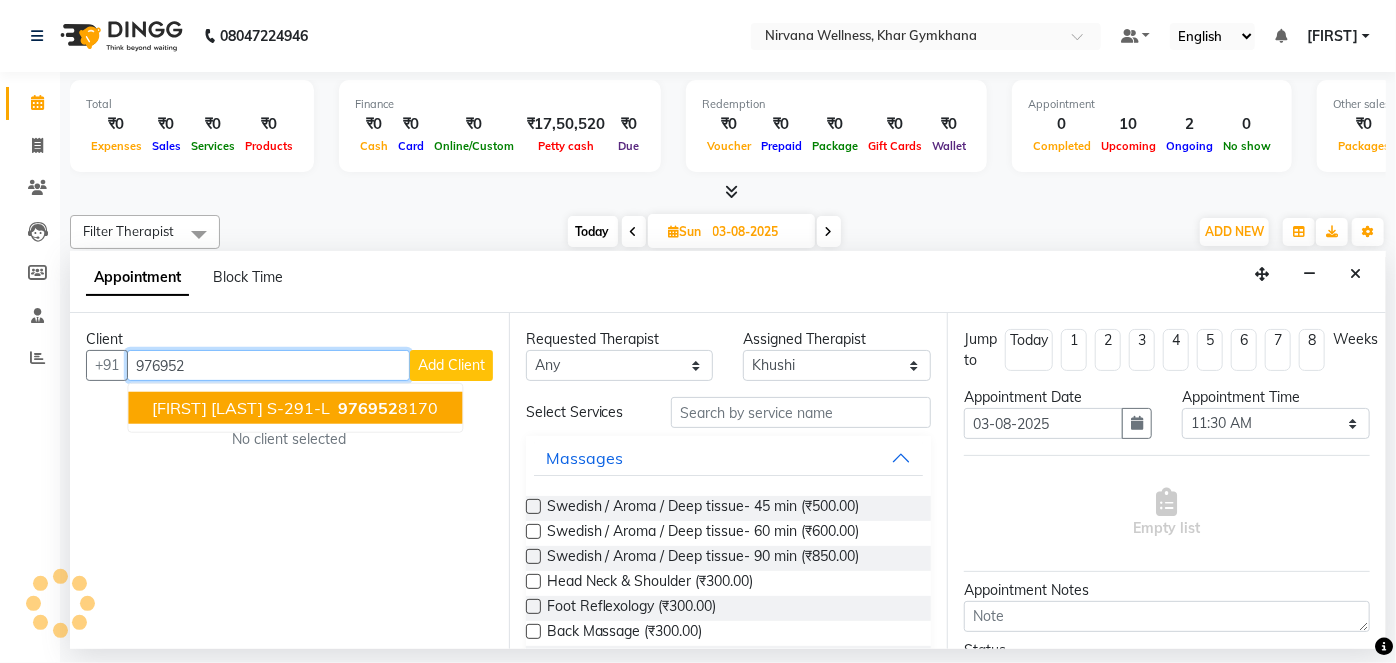 click on "[FIRST] [LAST] S-291-L   [PHONE]" at bounding box center (295, 408) 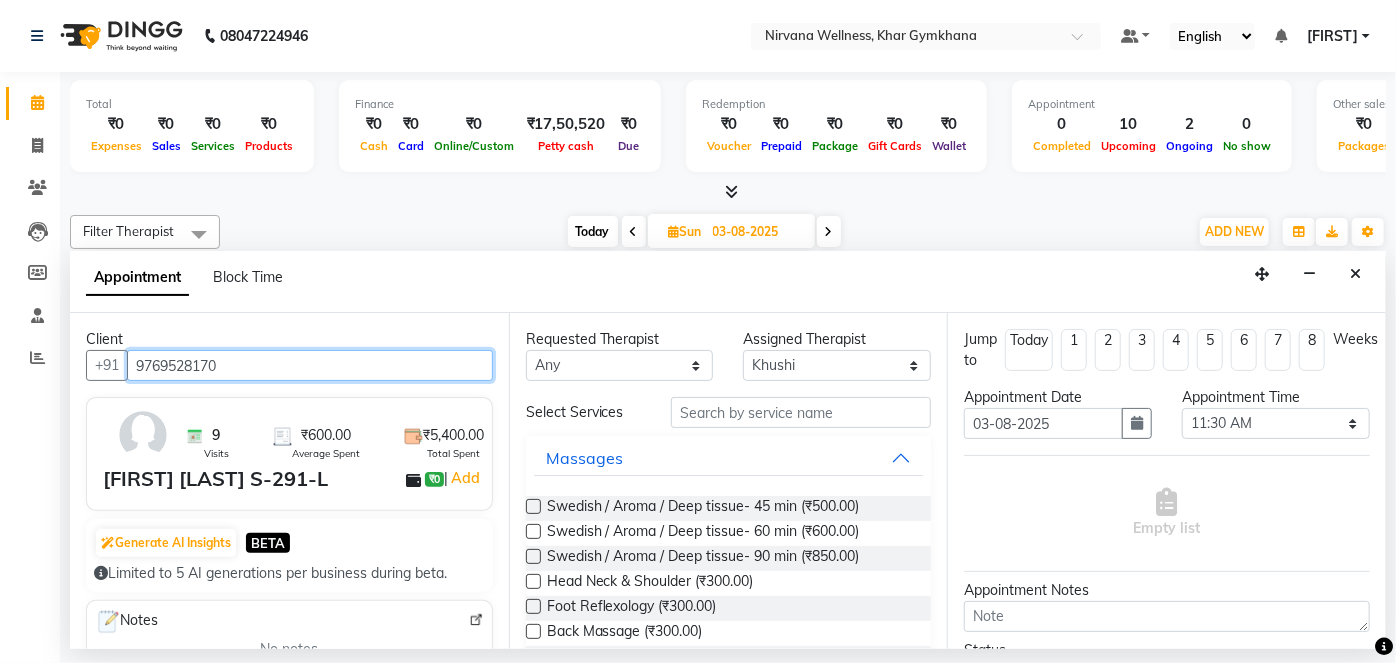 type on "9769528170" 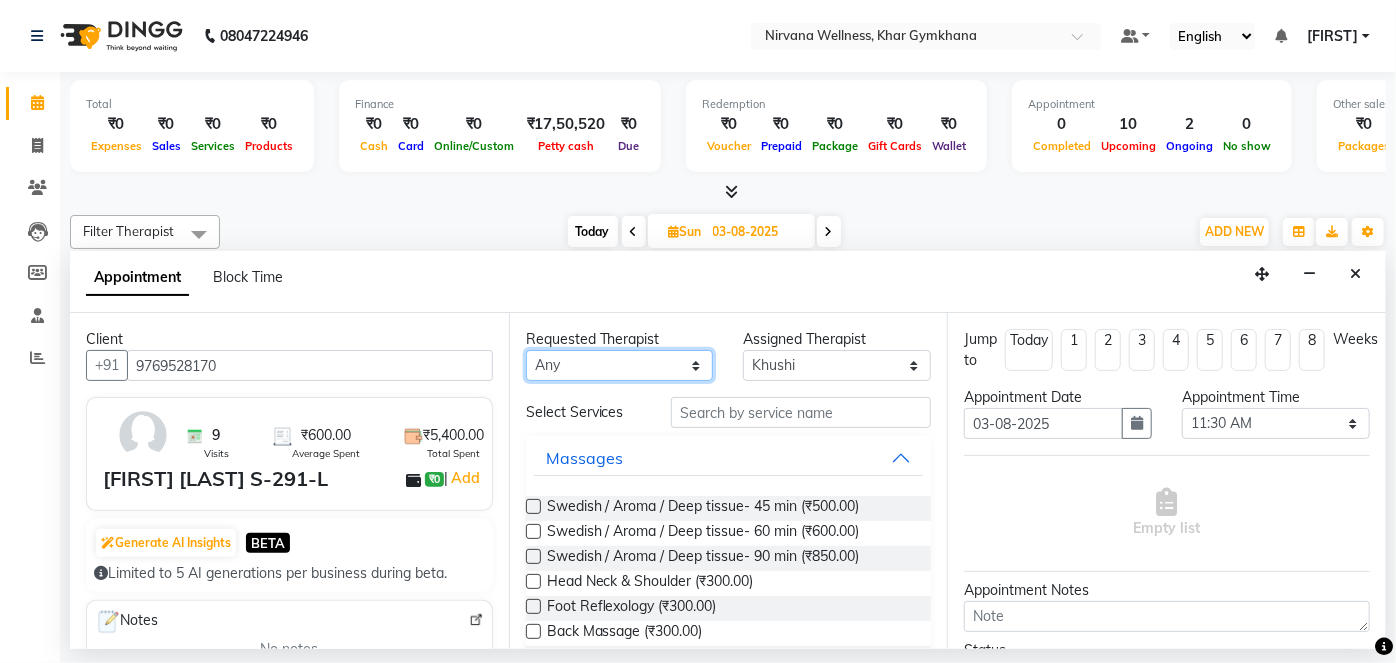 click on "Any [FIRST] [FIRST] [FIRST] [FIRST] [FIRST] [FIRST]" at bounding box center (620, 365) 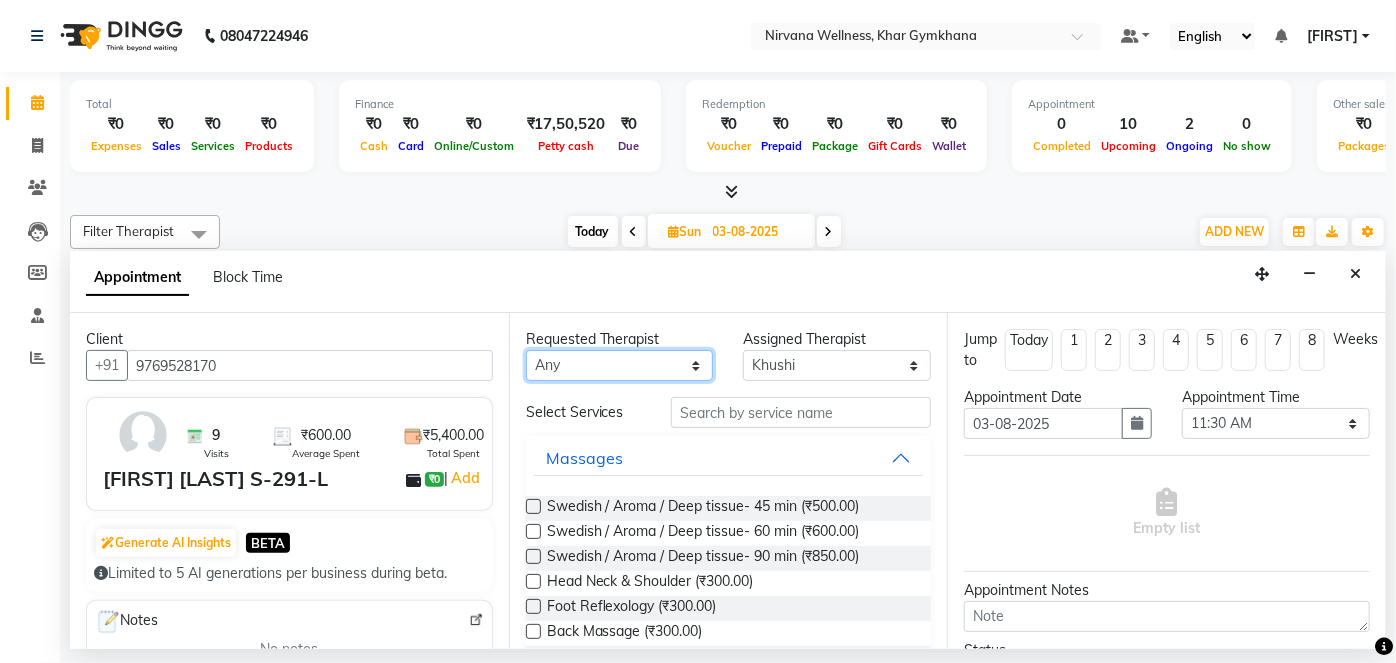 select on "68039" 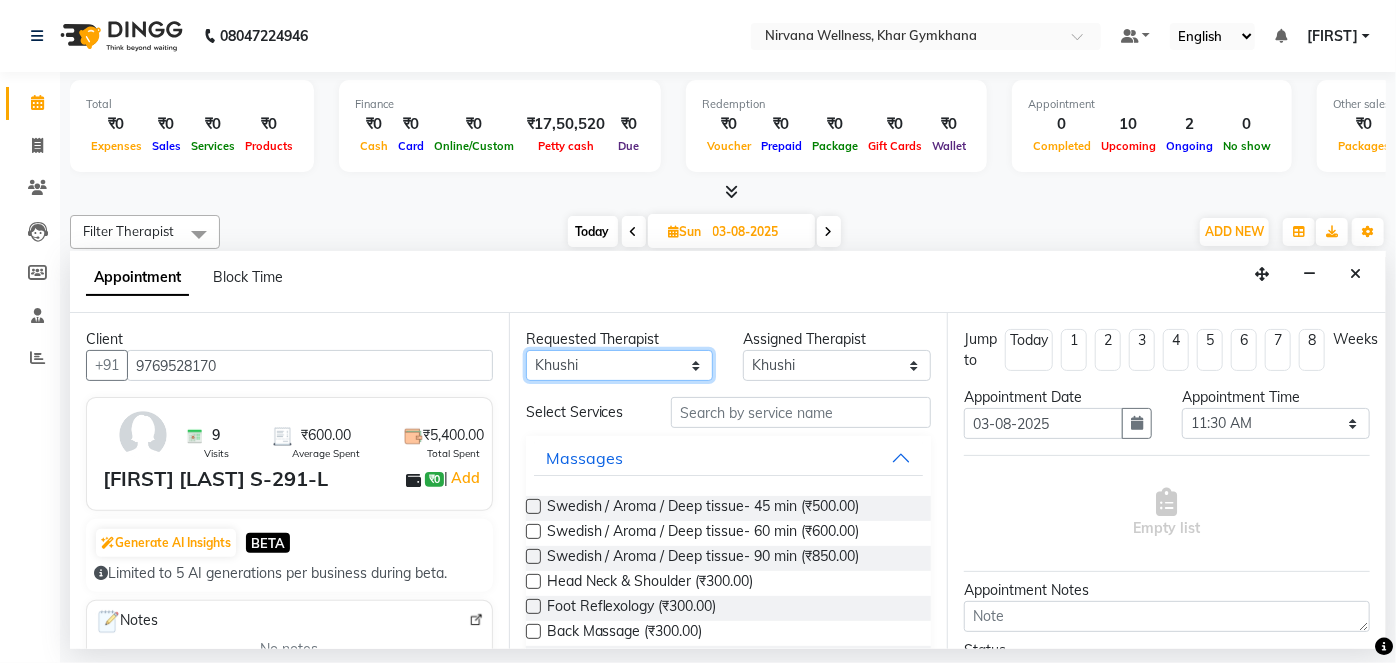 click on "Any [FIRST] [FIRST] [FIRST] [FIRST] [FIRST] [FIRST]" at bounding box center [620, 365] 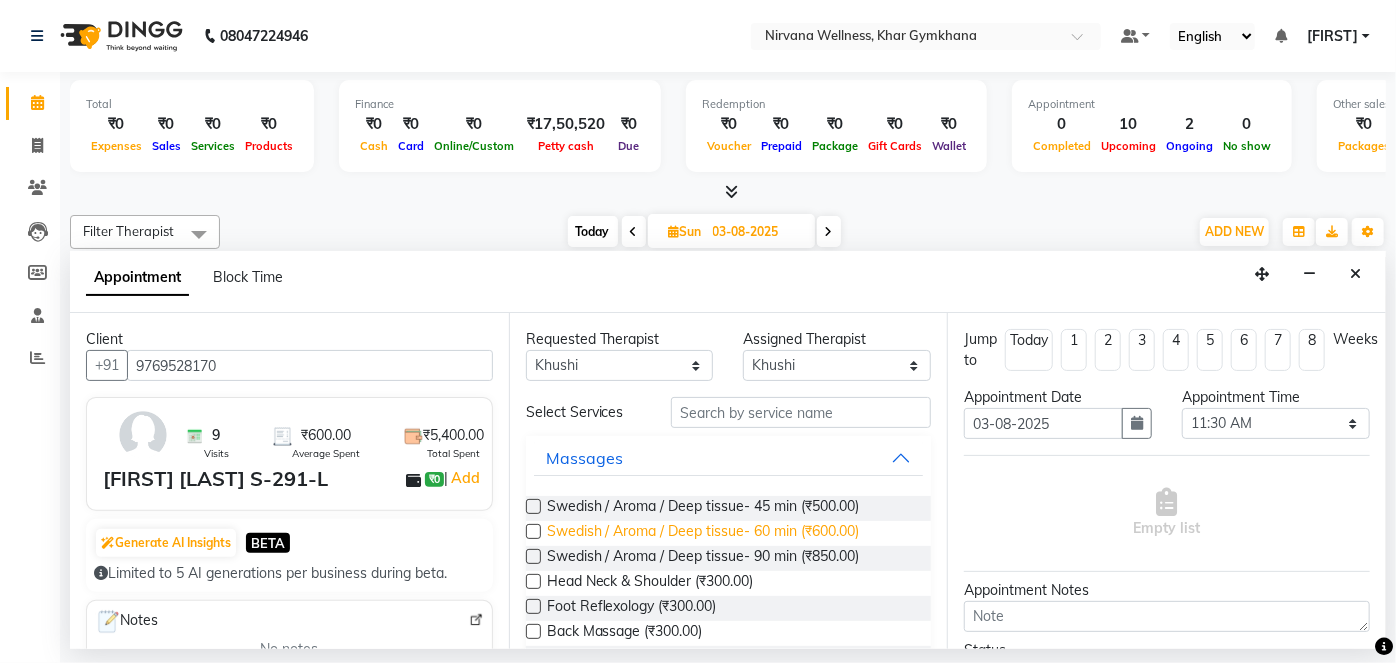 click on "Swedish / Aroma / Deep tissue- 60 min (₹600.00)" at bounding box center (703, 533) 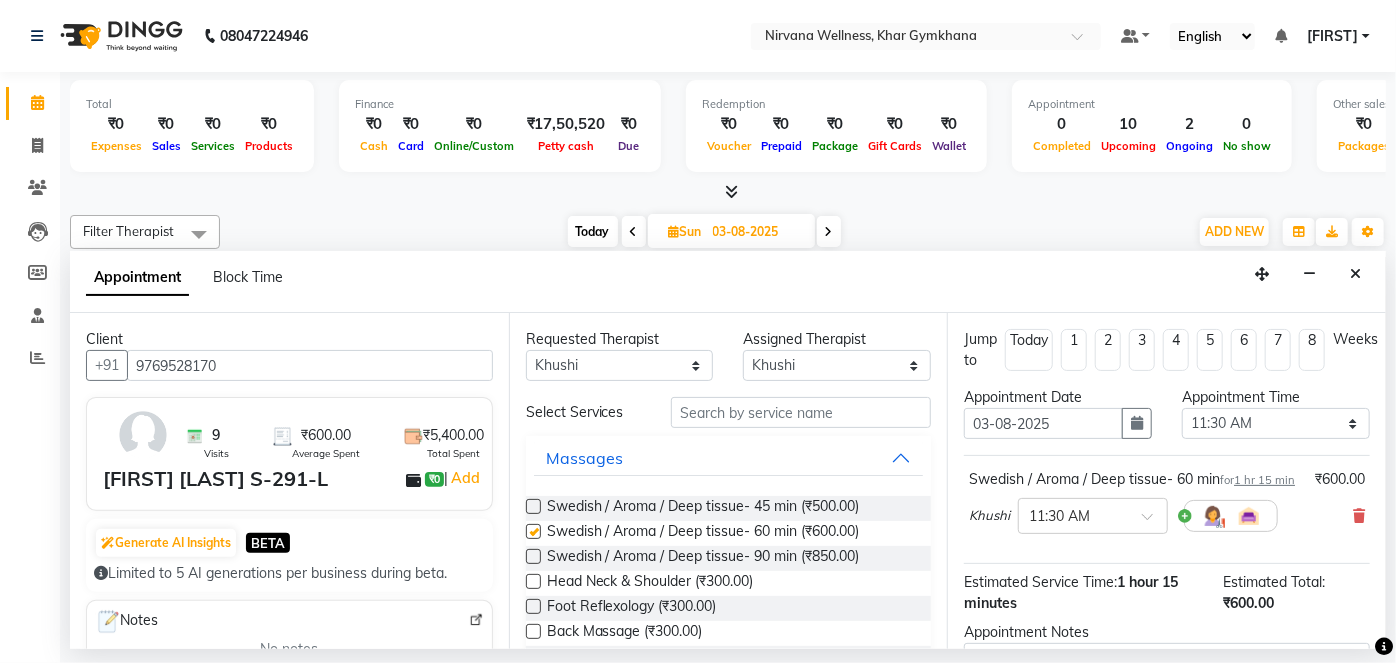 checkbox on "false" 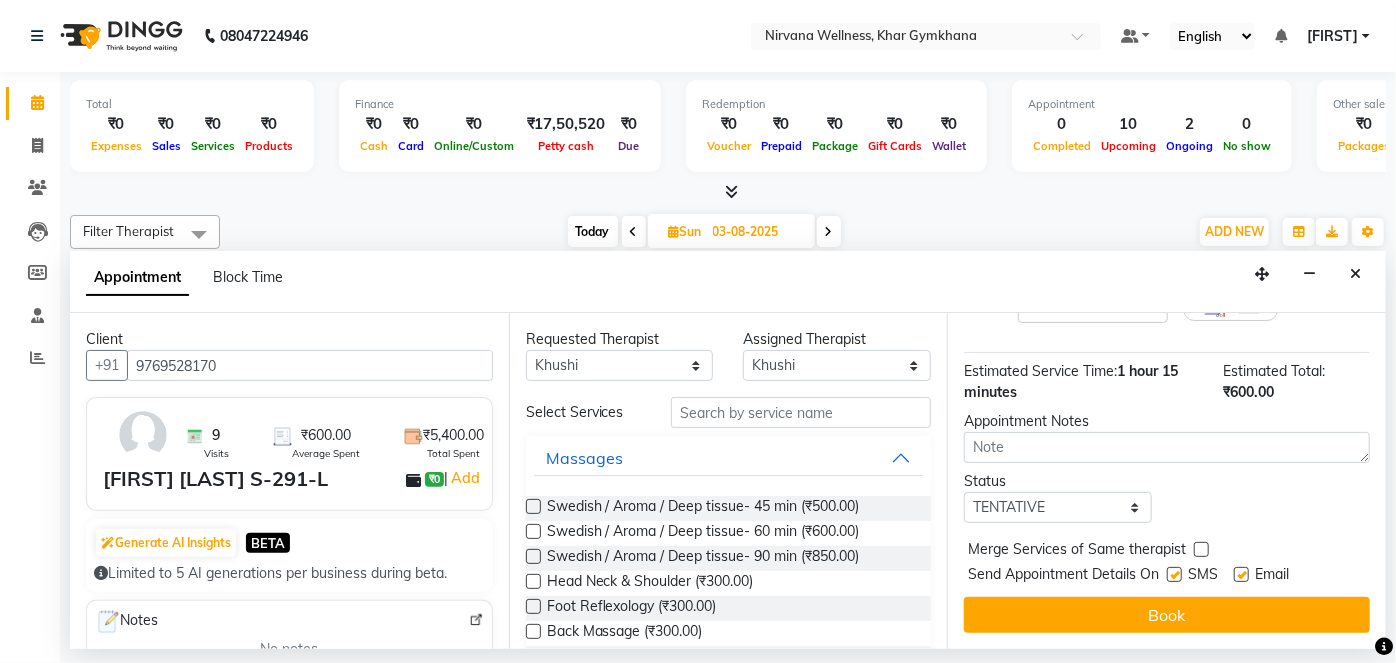 scroll, scrollTop: 231, scrollLeft: 0, axis: vertical 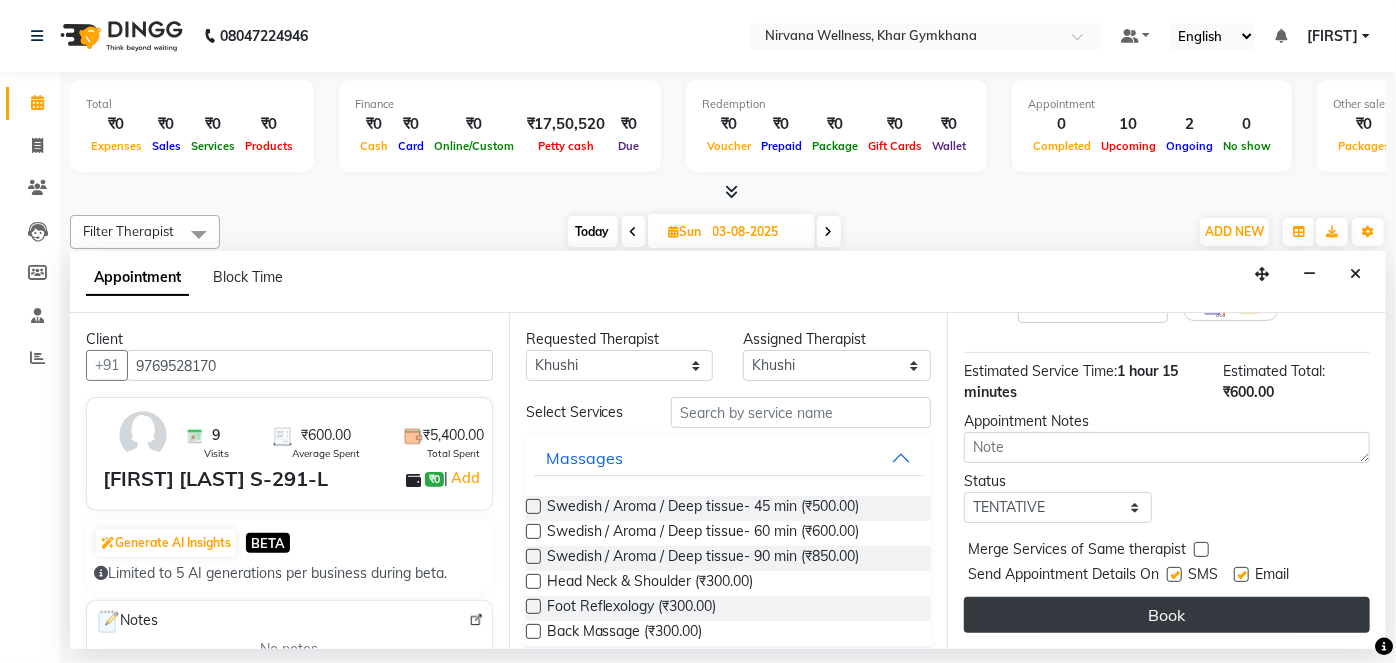 click on "Book" at bounding box center [1167, 615] 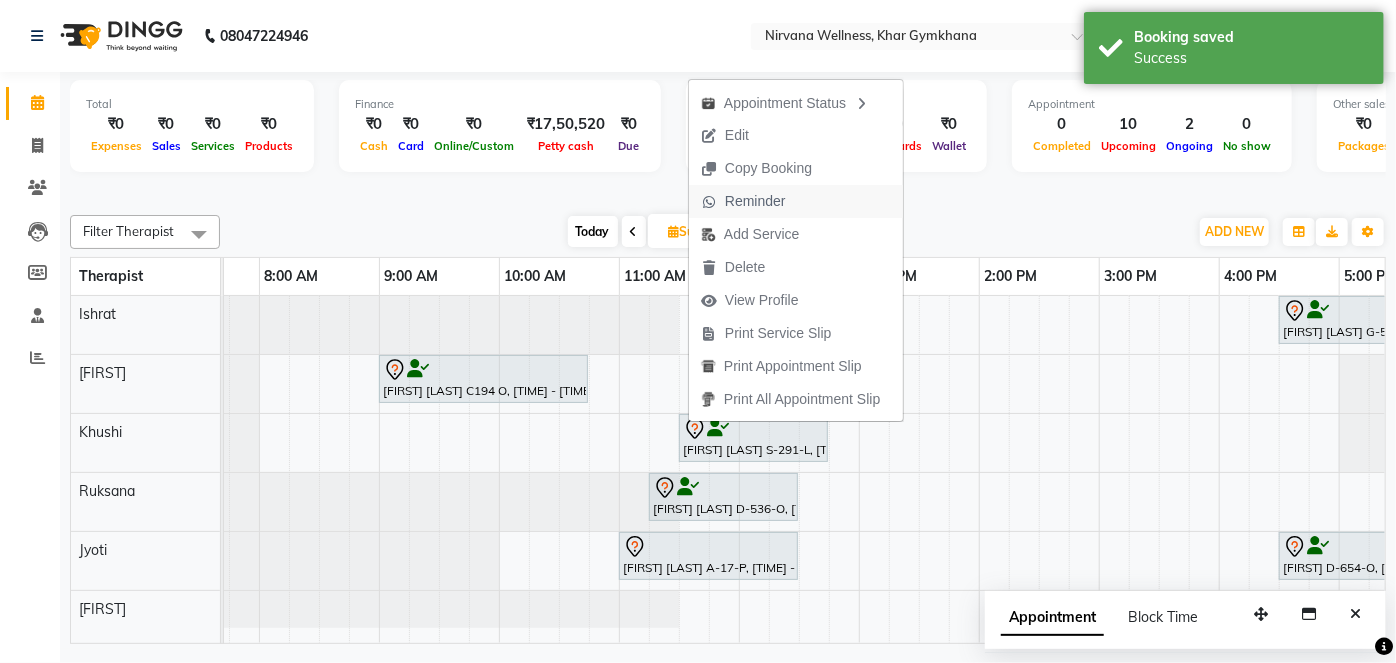 click on "Reminder" at bounding box center [755, 201] 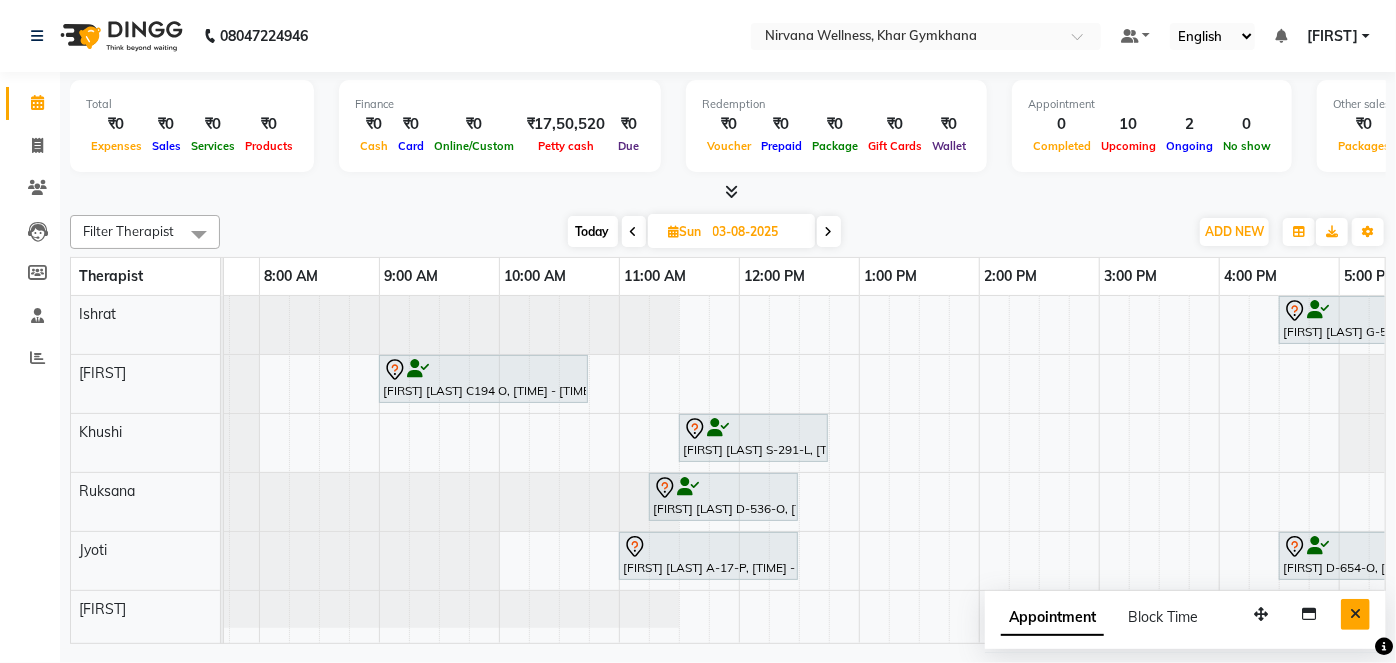 click at bounding box center (1355, 614) 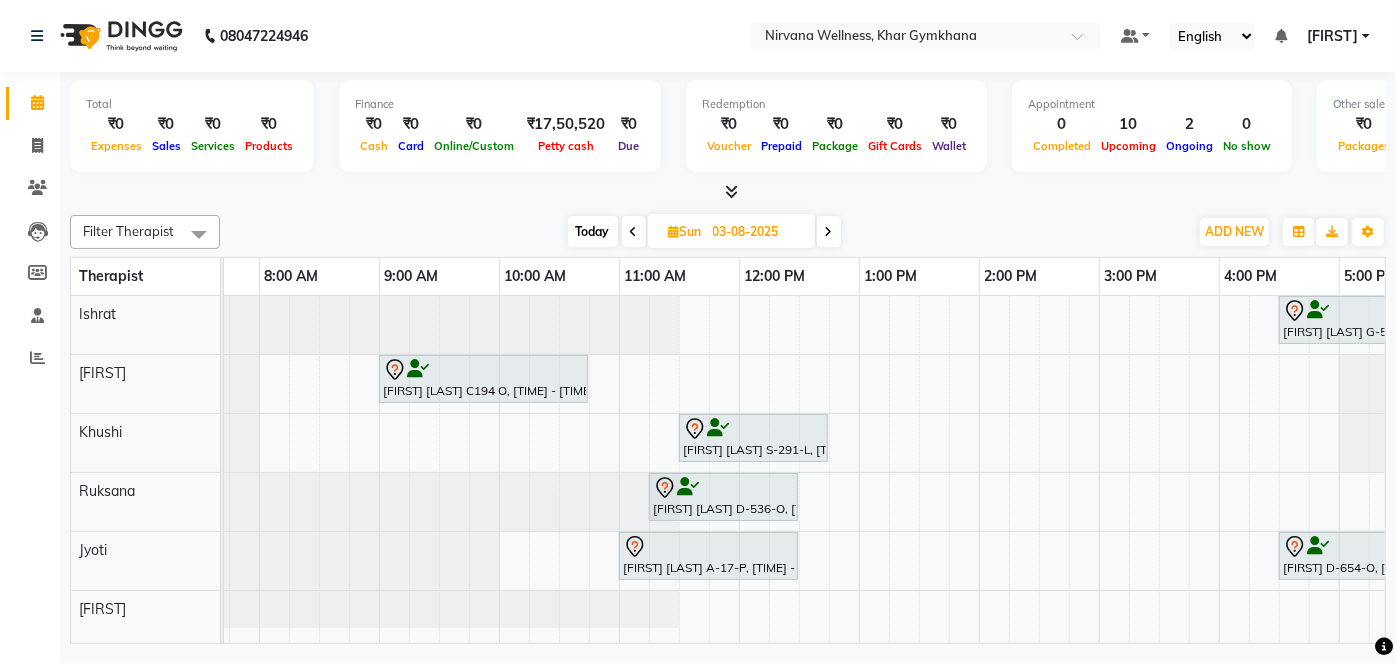 scroll, scrollTop: 0, scrollLeft: 176, axis: horizontal 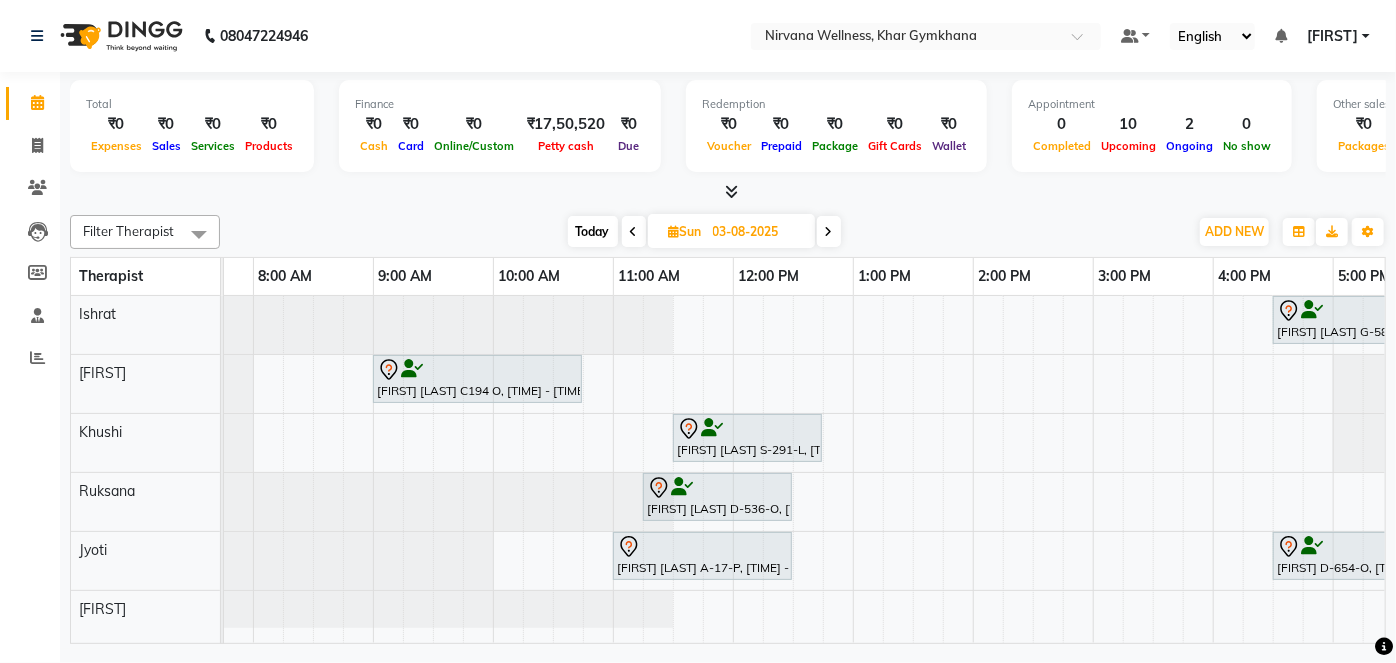 click on "Today" at bounding box center [593, 231] 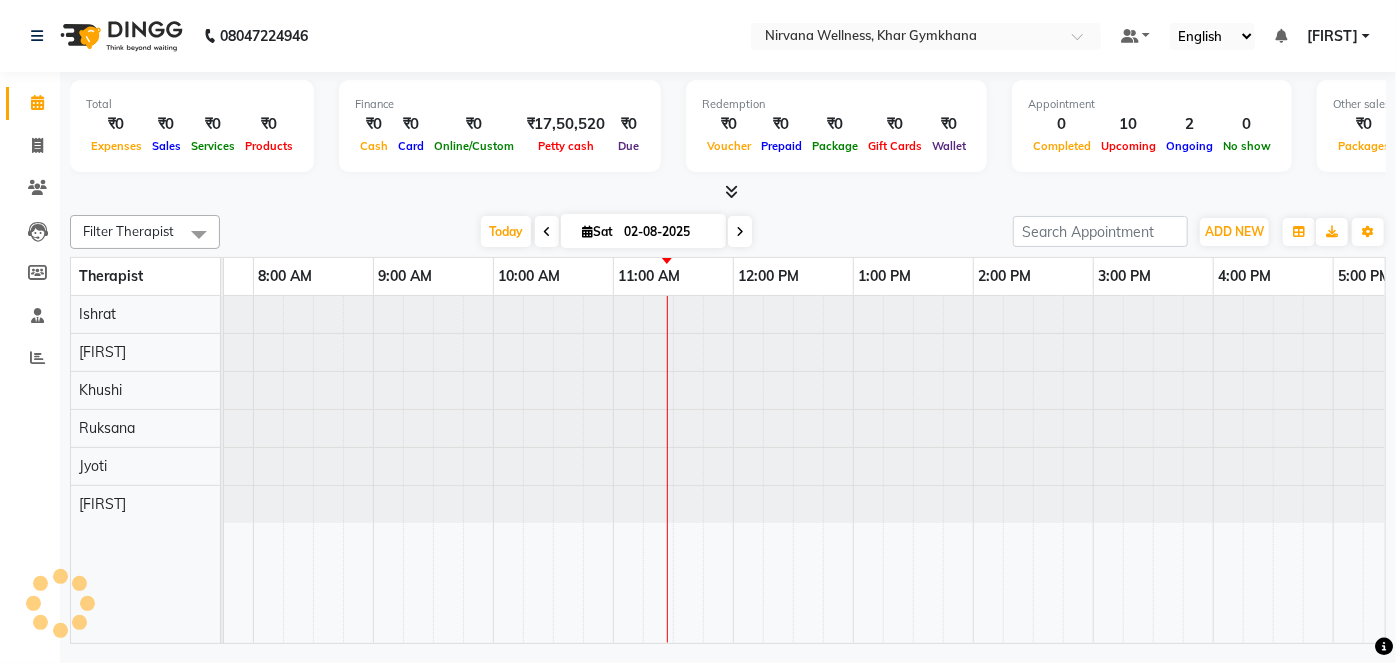 scroll, scrollTop: 0, scrollLeft: 0, axis: both 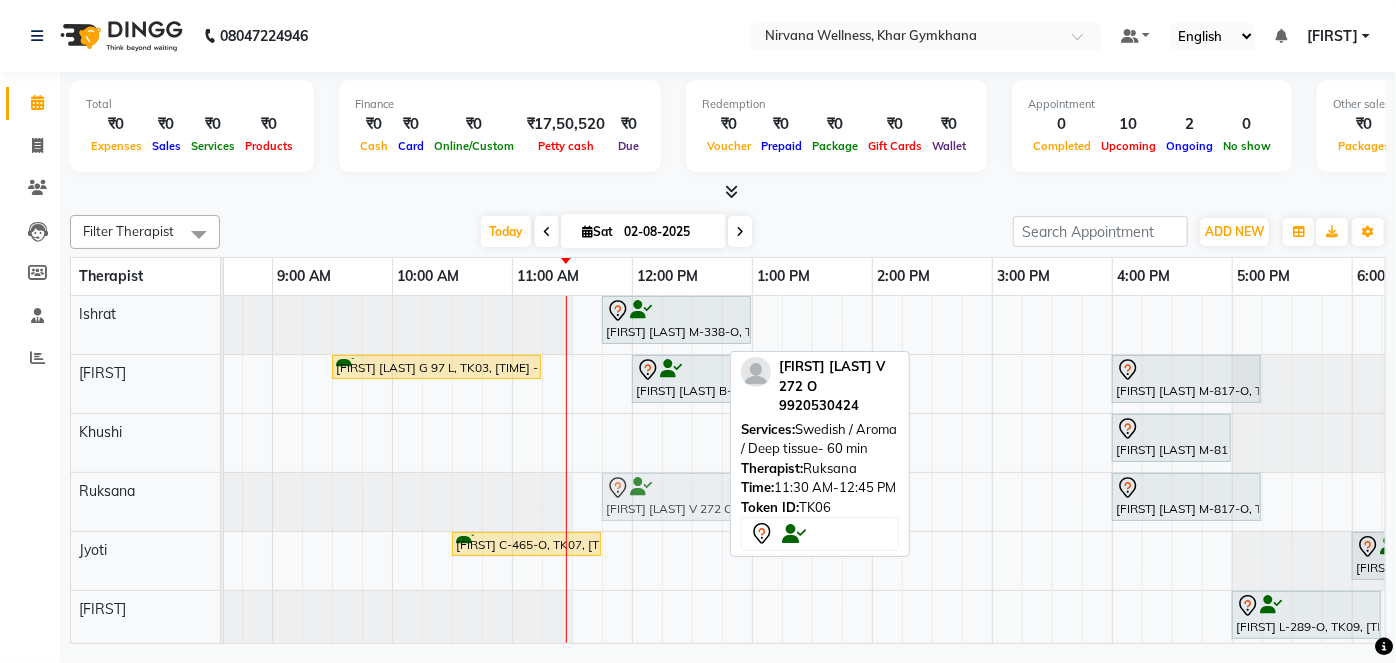 drag, startPoint x: 602, startPoint y: 486, endPoint x: 633, endPoint y: 482, distance: 31.257 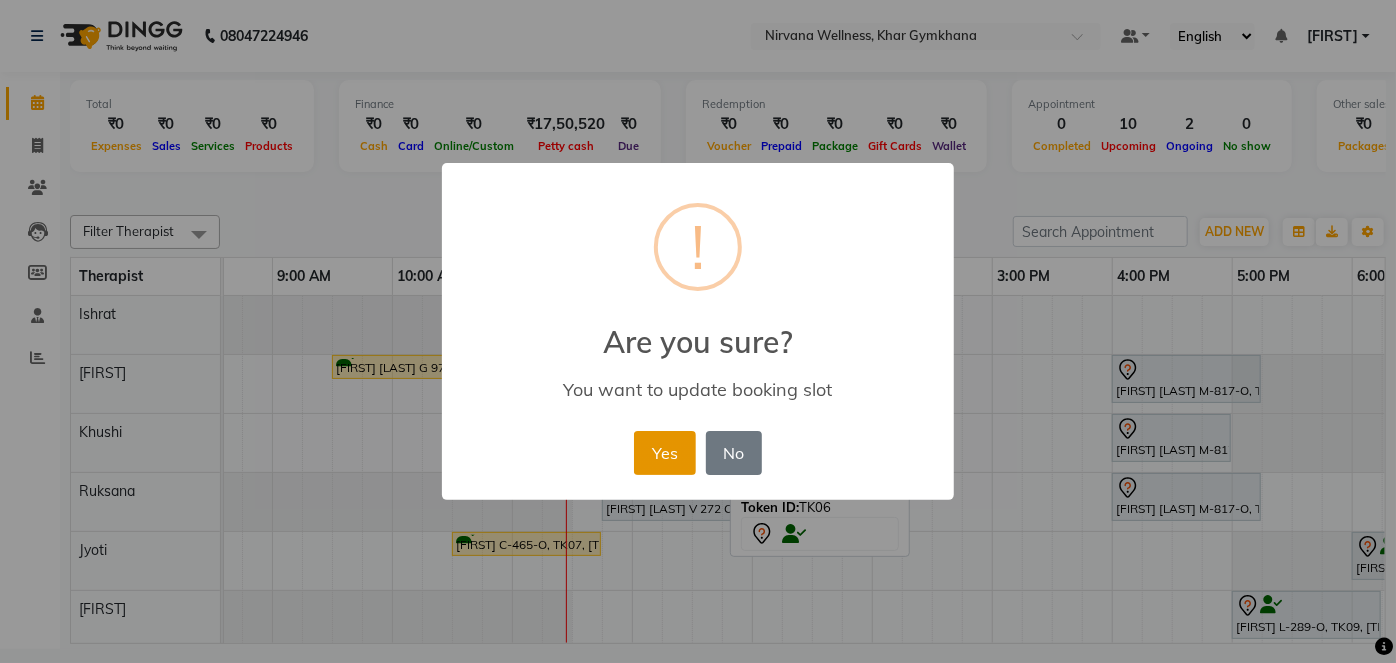 click on "Yes" at bounding box center [664, 453] 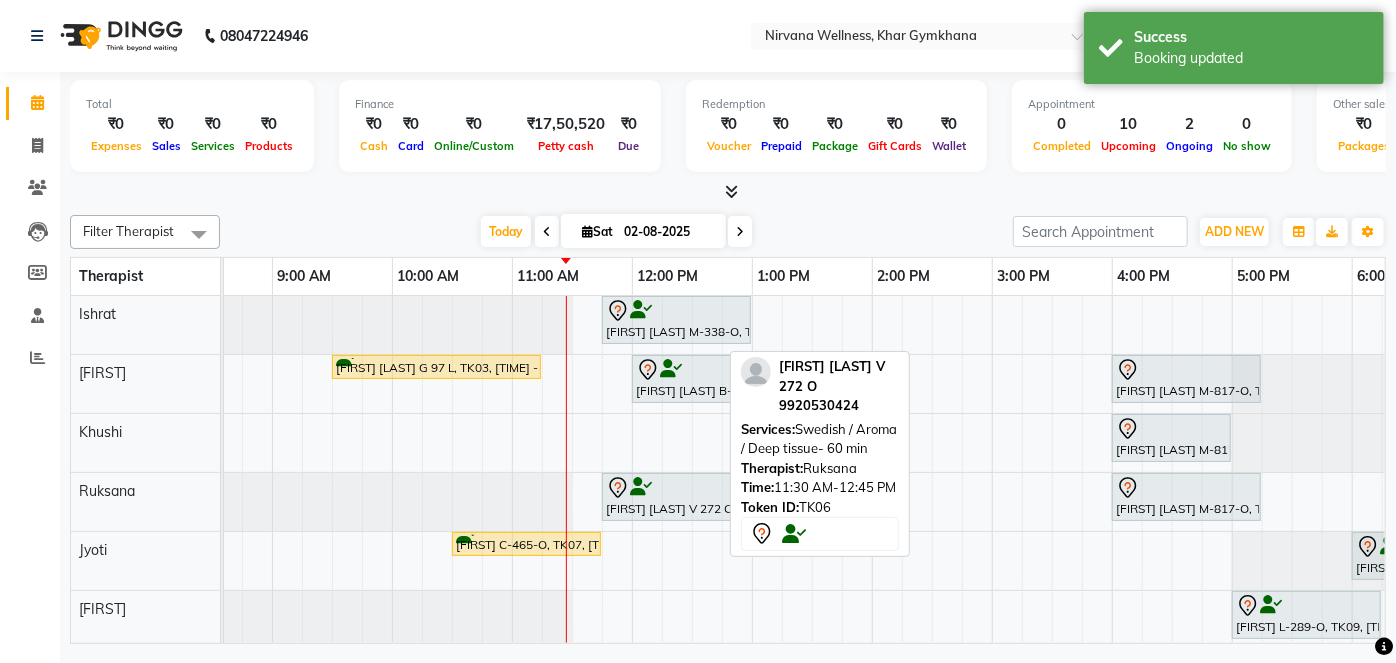 scroll, scrollTop: 0, scrollLeft: 166, axis: horizontal 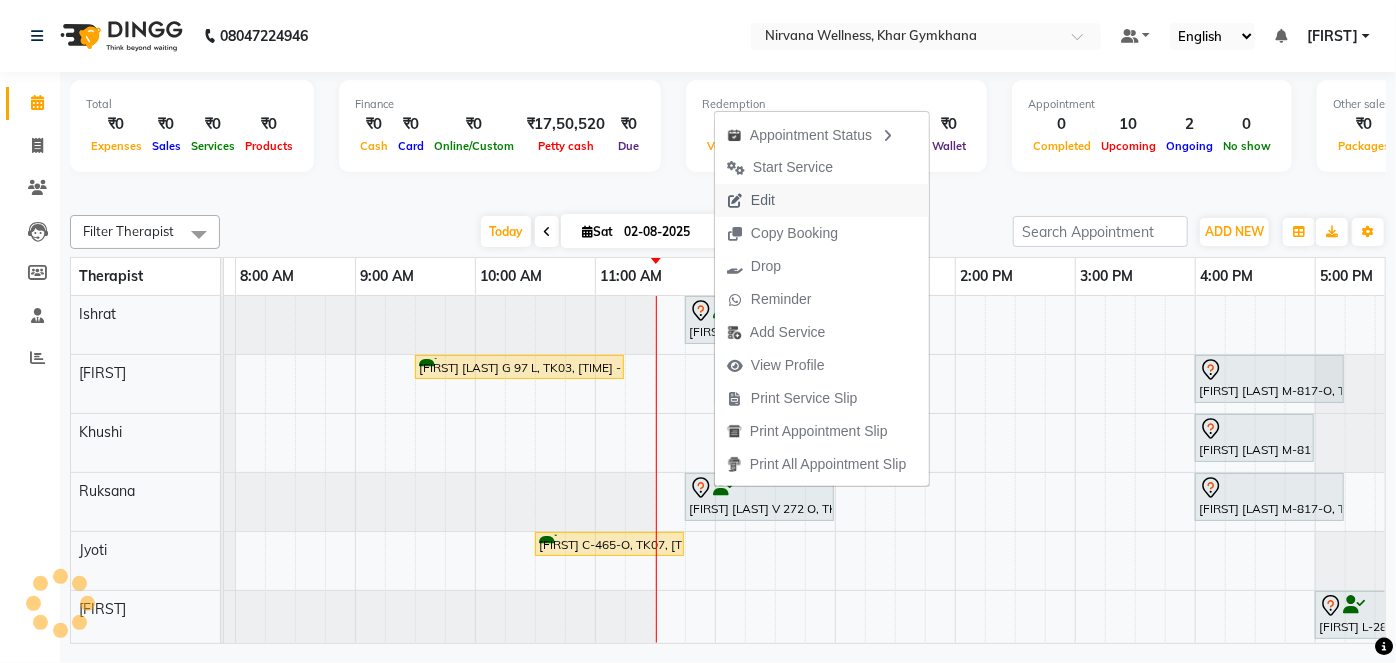 click on "Edit" at bounding box center (751, 200) 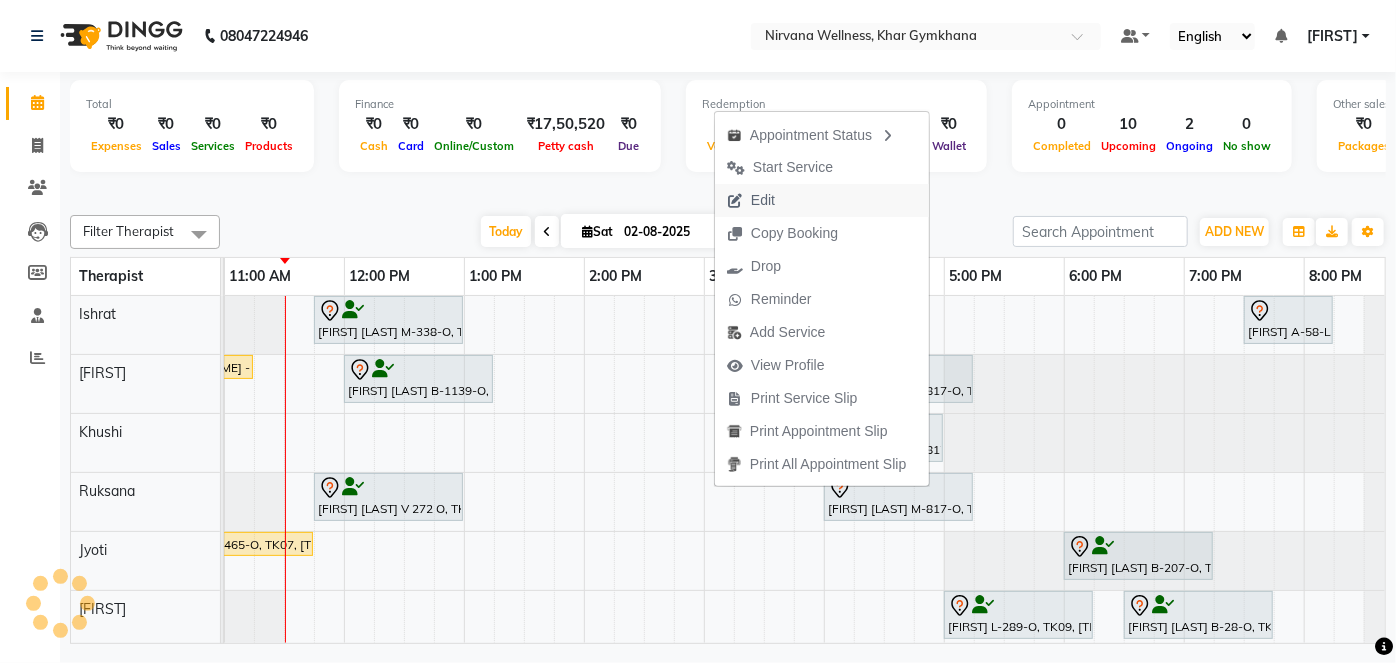 select on "72486" 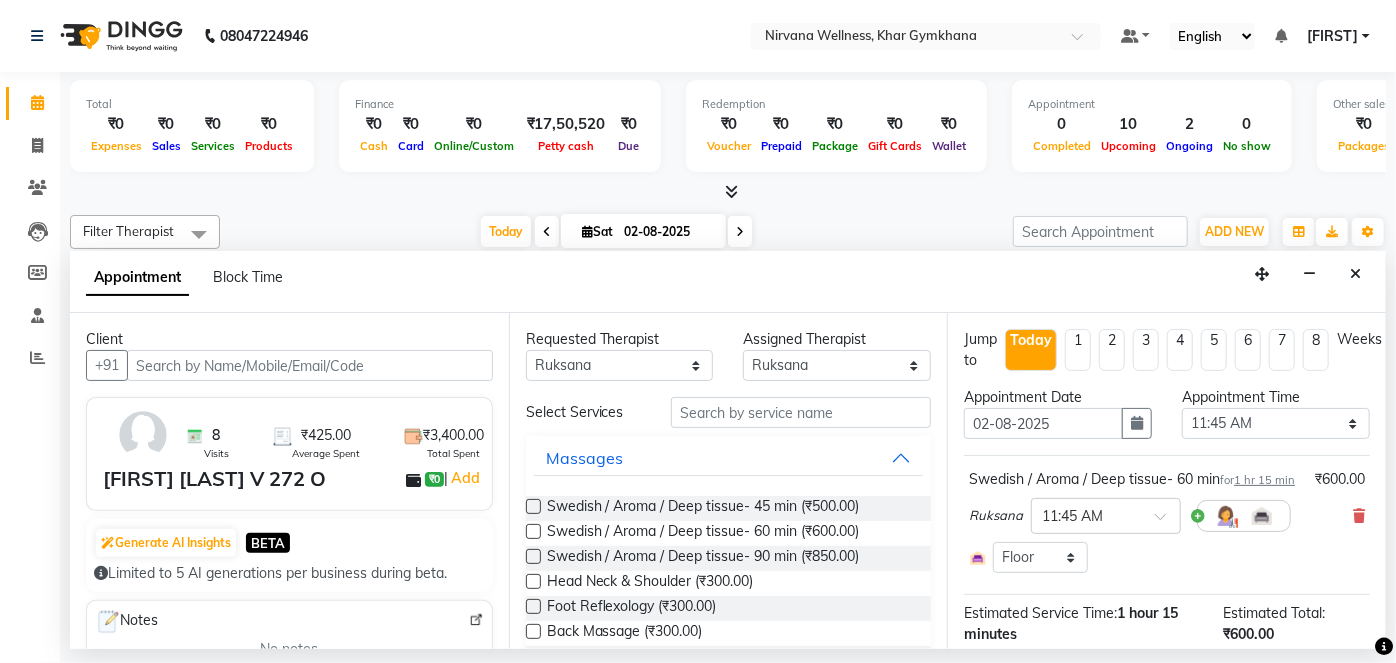 click on "[FIRST] × 11:45 AM" at bounding box center (1167, 516) 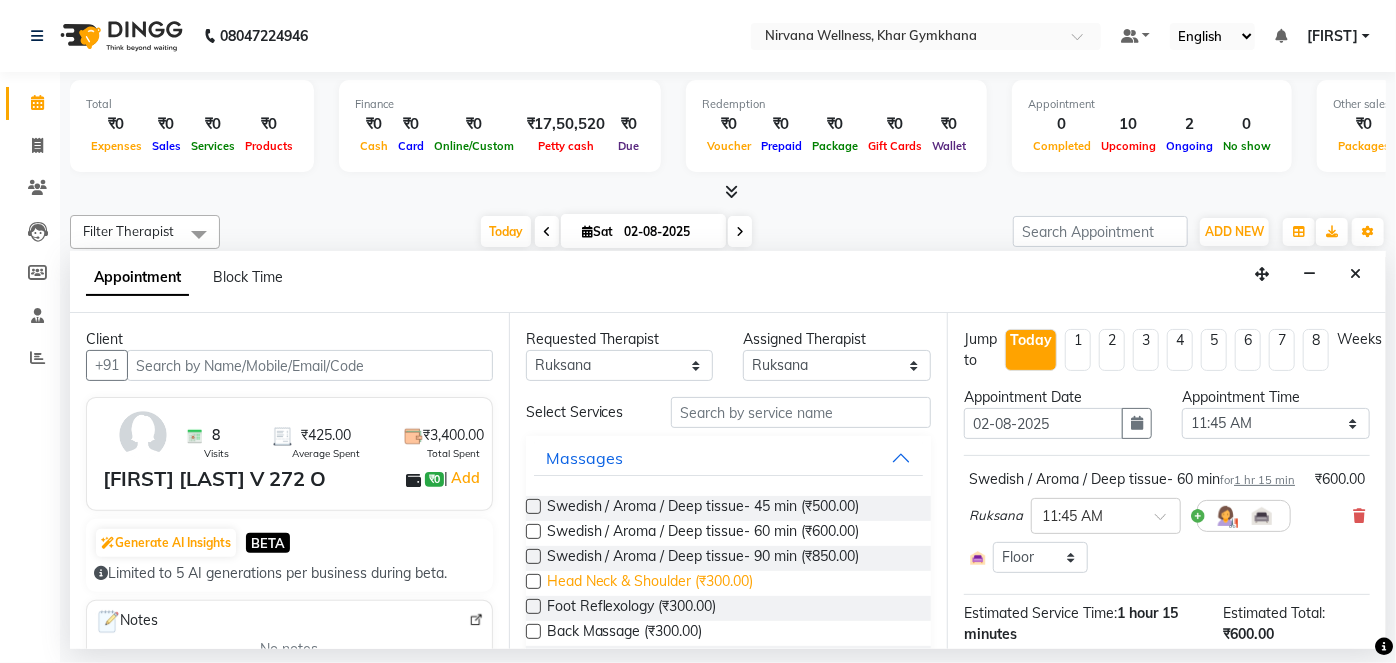 click on "Head Neck & Shoulder (₹300.00)" at bounding box center [650, 583] 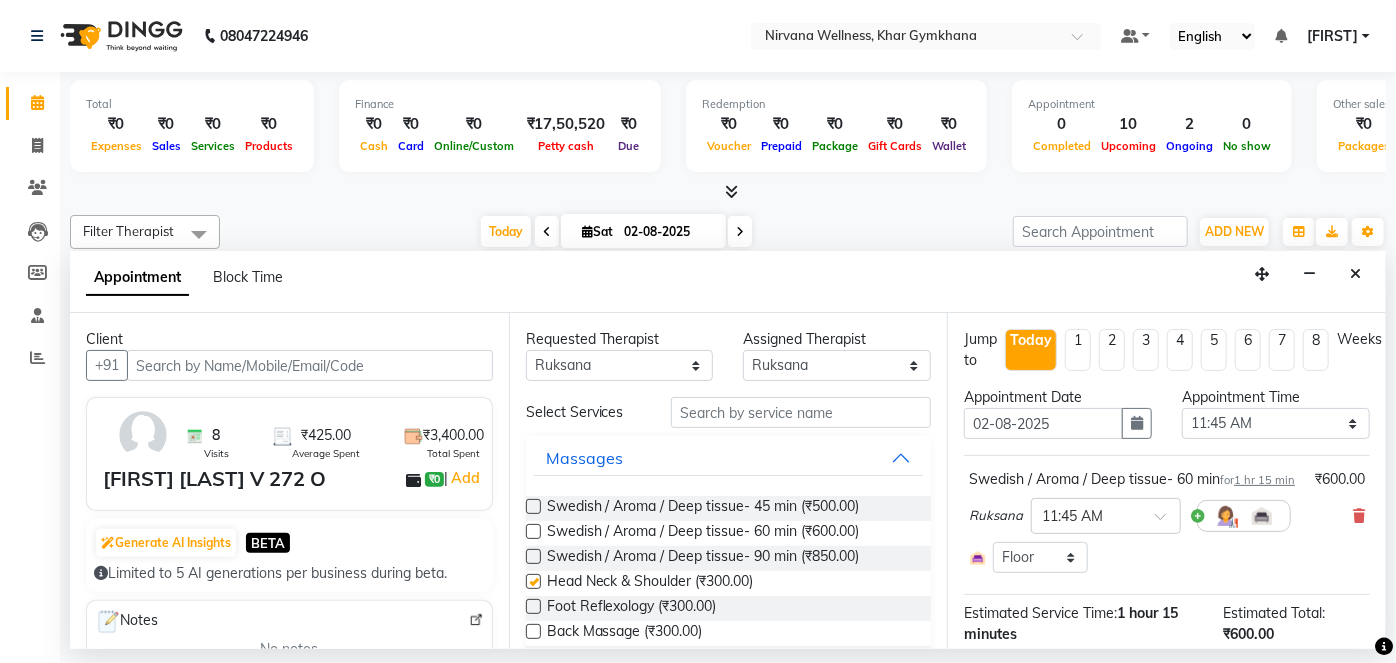 checkbox on "false" 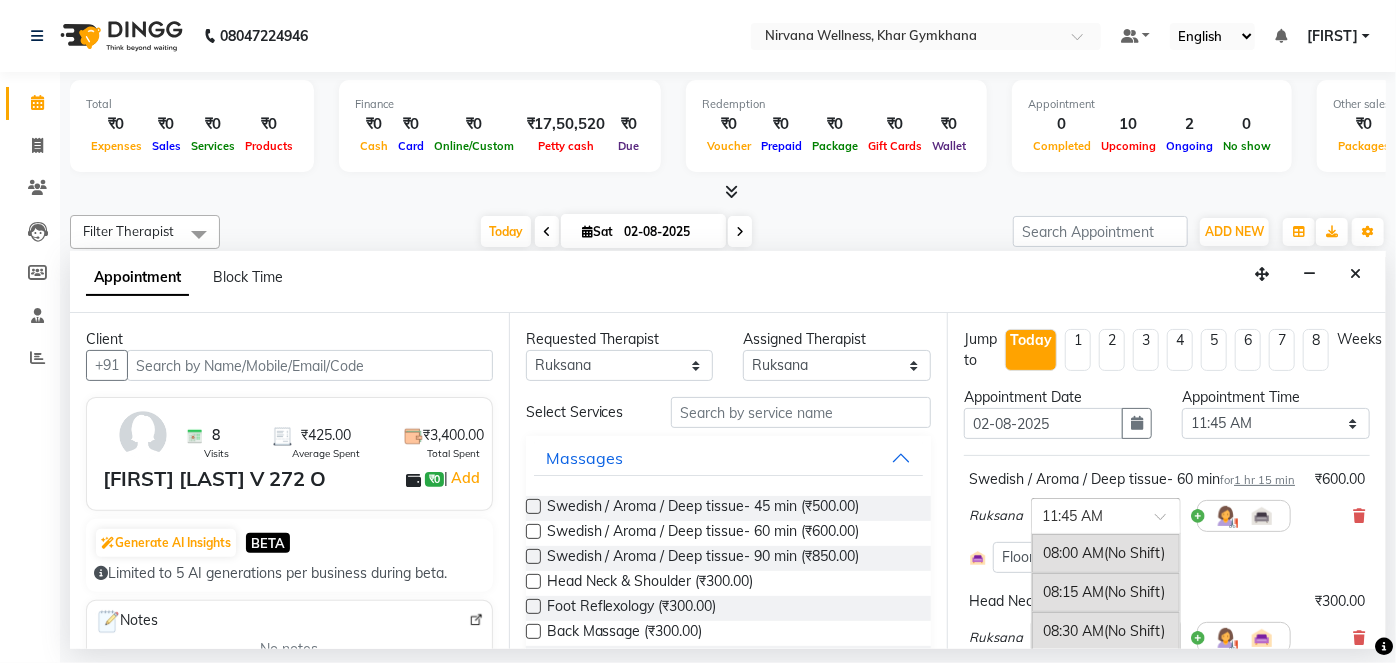 click at bounding box center [1086, 514] 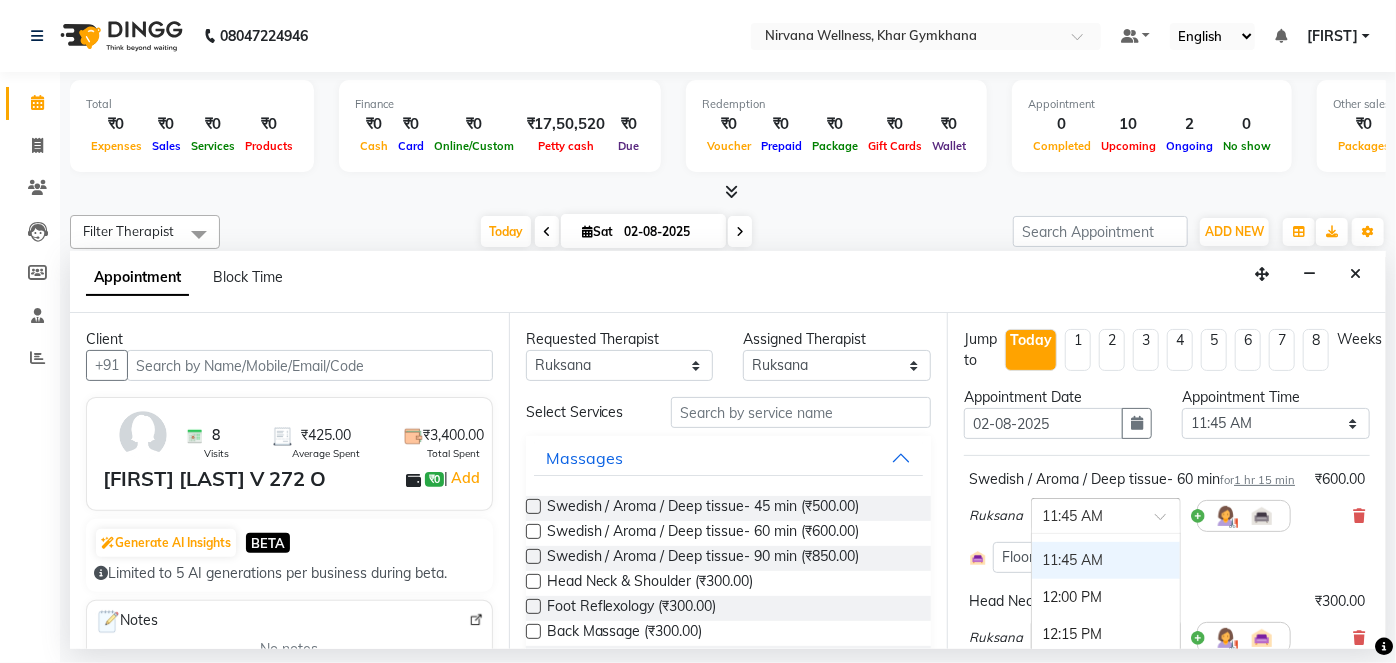click on "for  1 hr 15 min" at bounding box center [1257, 480] 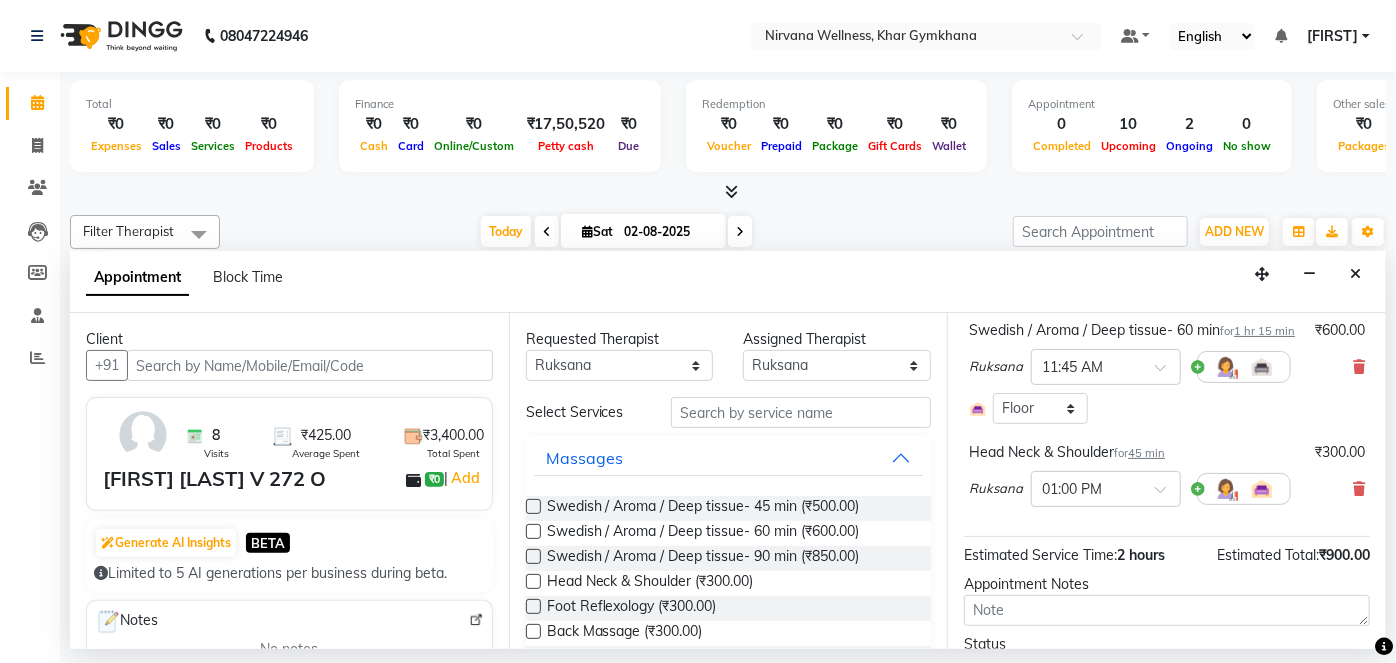 scroll, scrollTop: 272, scrollLeft: 0, axis: vertical 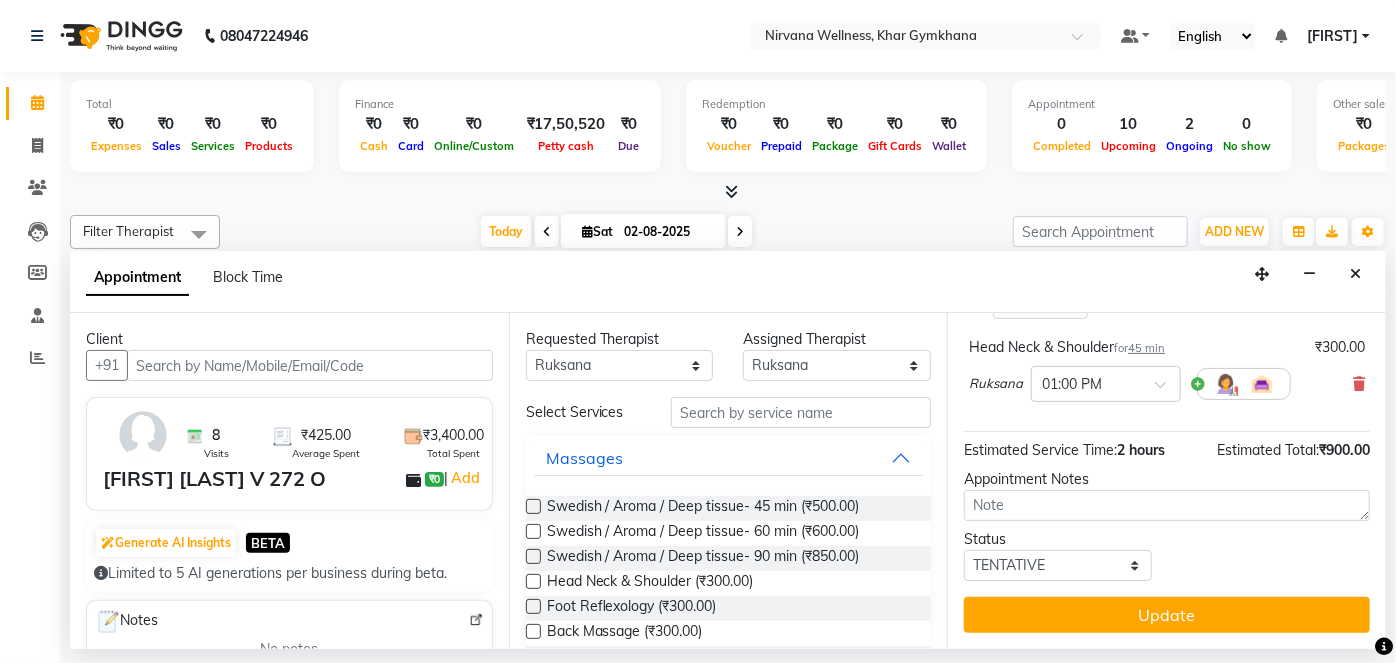 click on "Update" at bounding box center (1167, 615) 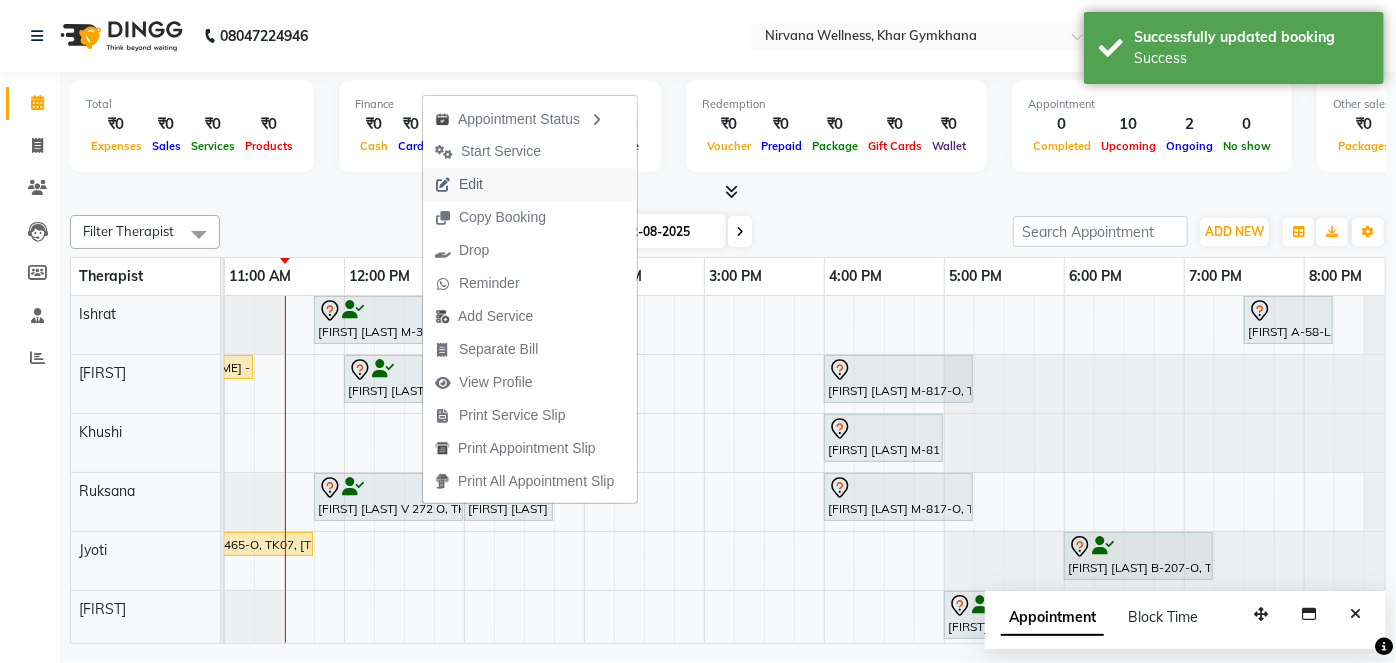 click on "Edit" at bounding box center (530, 184) 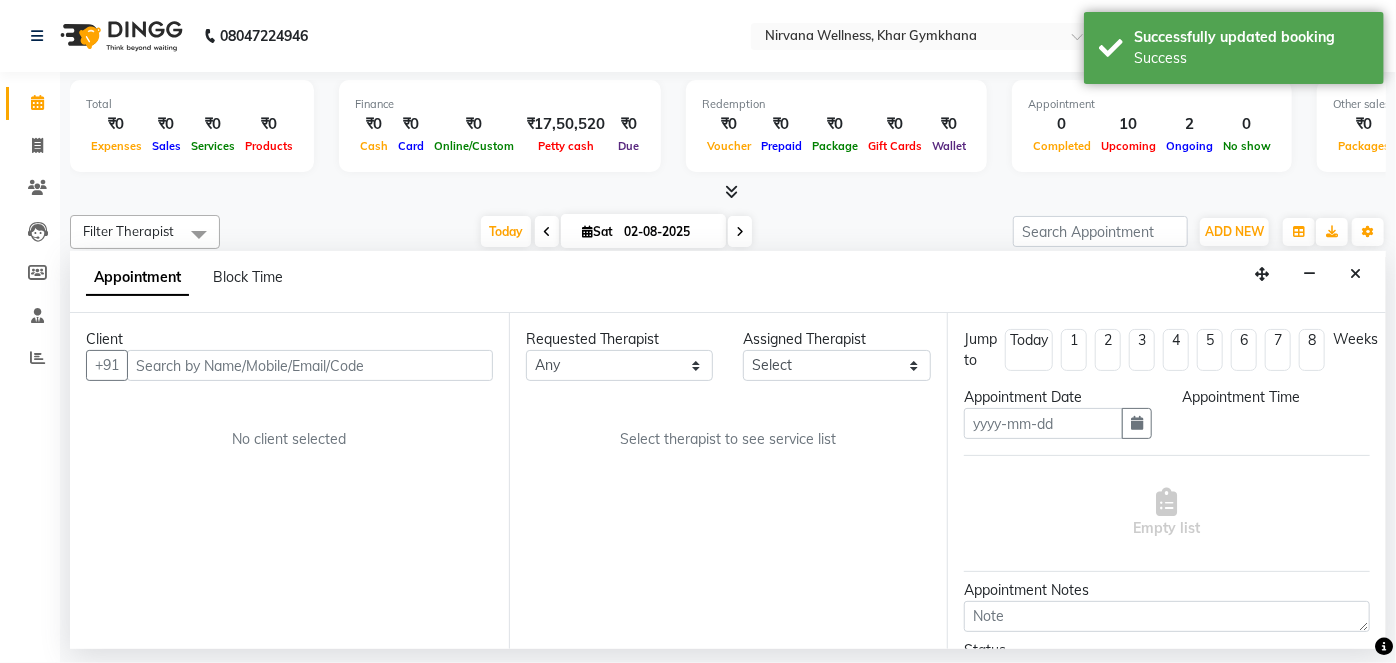 type on "02-08-2025" 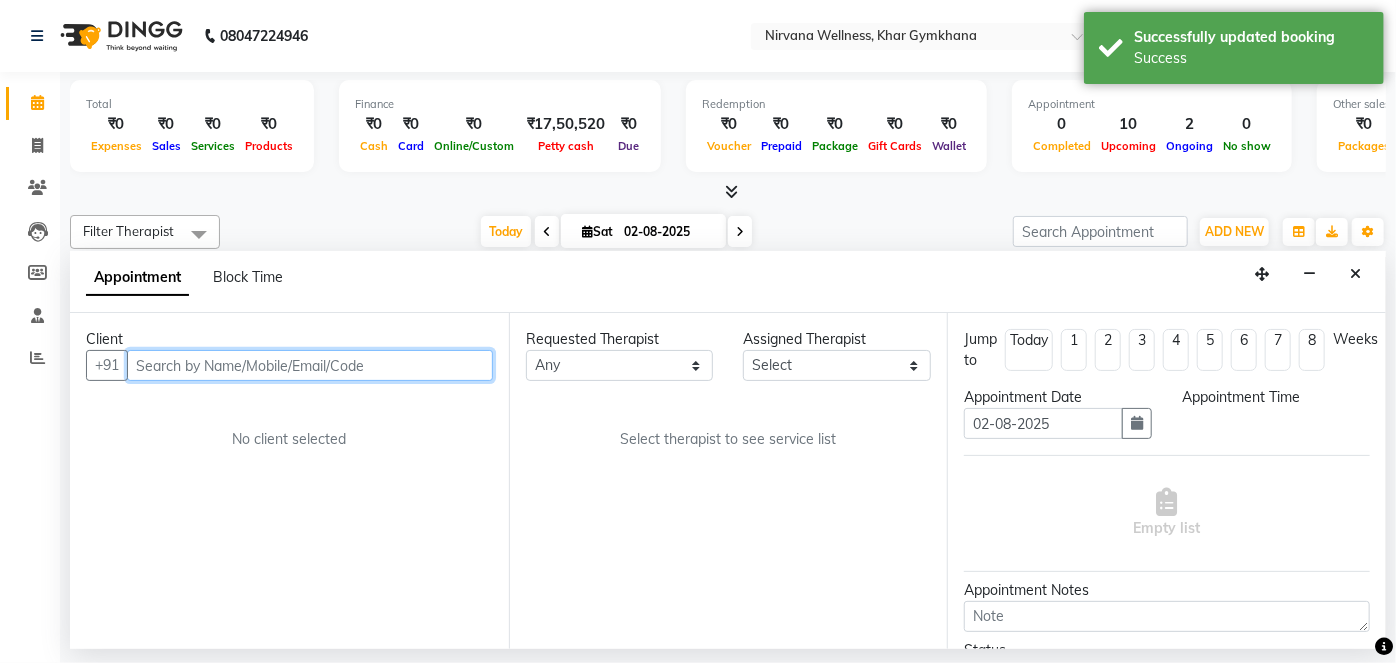 select on "705" 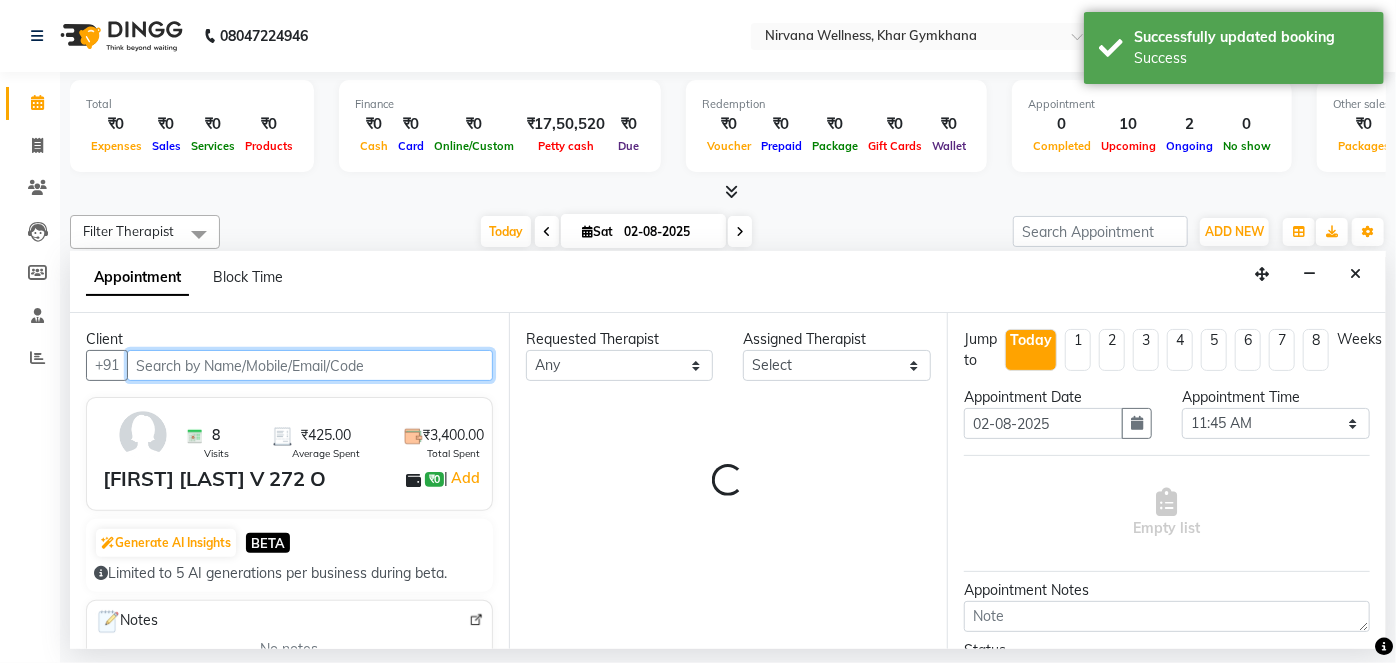 select on "72486" 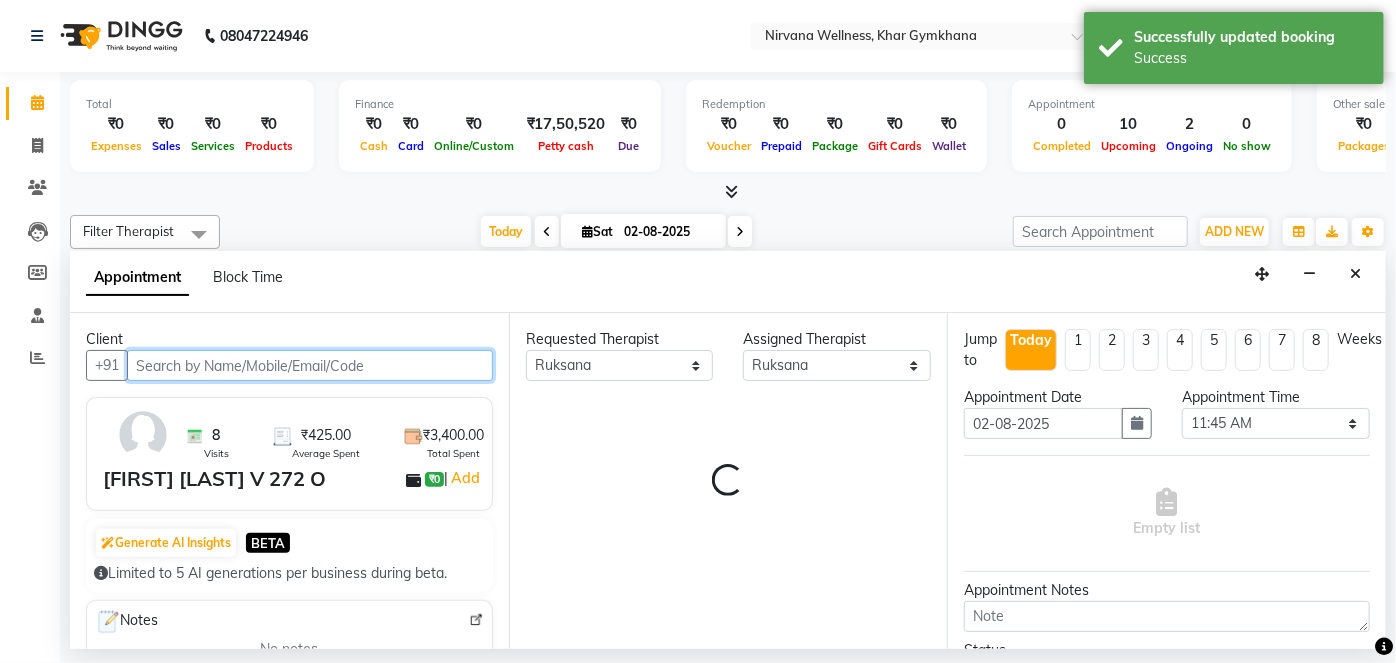 scroll, scrollTop: 0, scrollLeft: 480, axis: horizontal 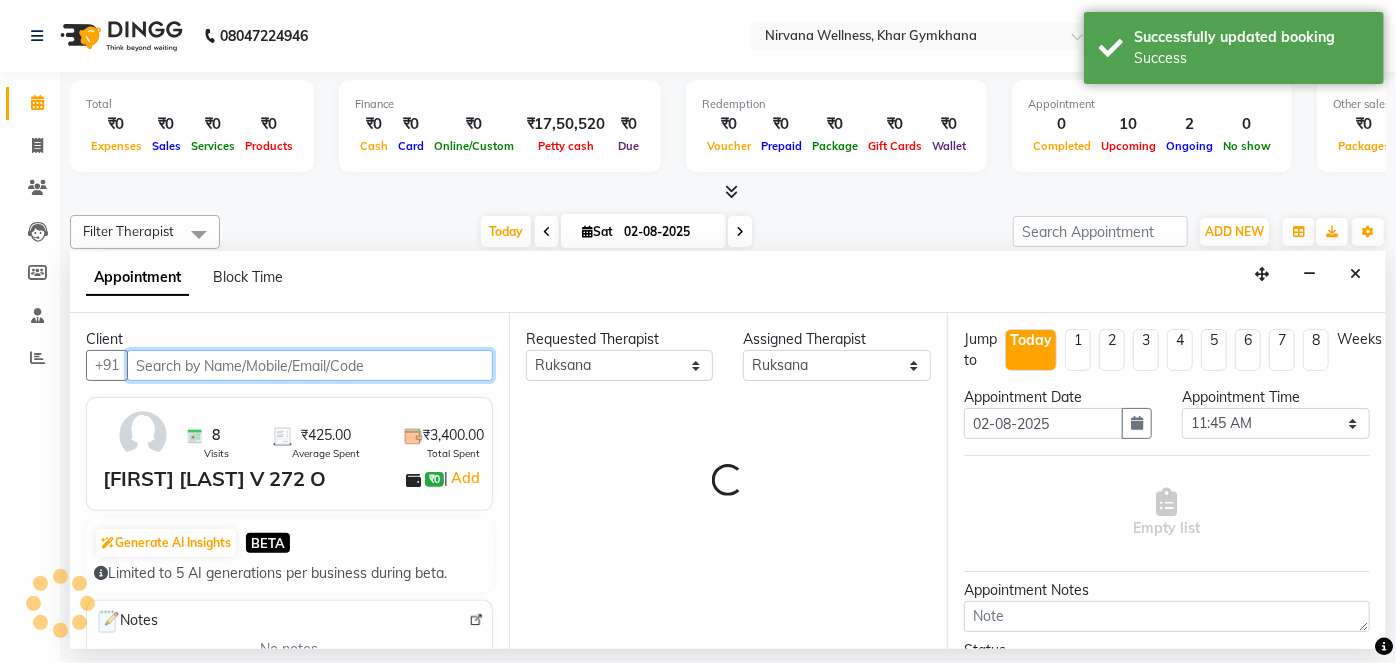 select on "3392" 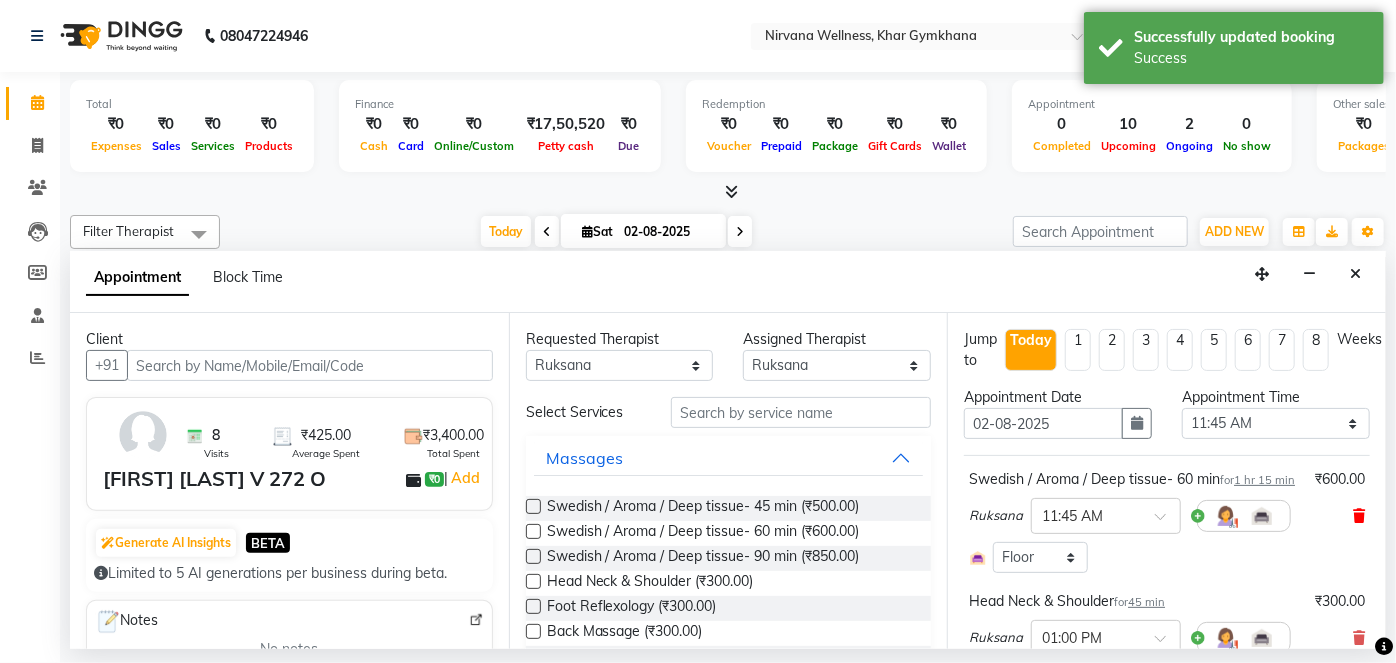 click at bounding box center [1359, 516] 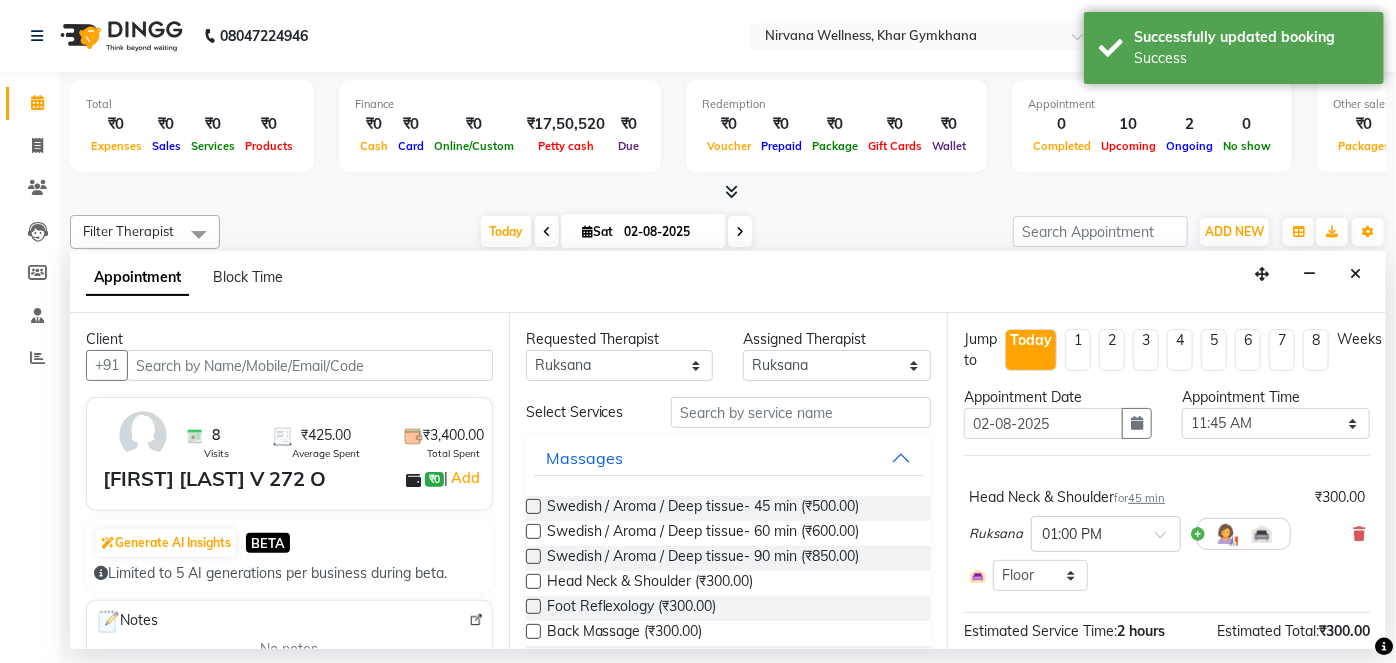 scroll, scrollTop: 180, scrollLeft: 0, axis: vertical 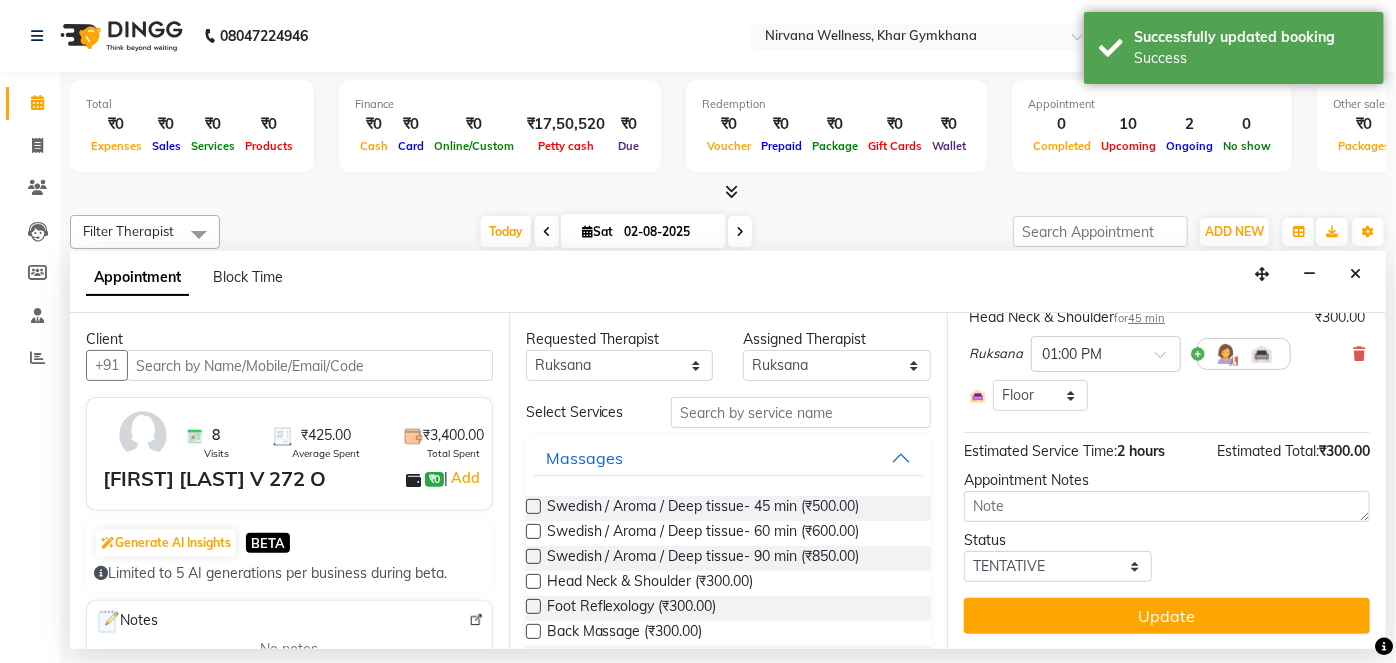 click on "Update" at bounding box center [1167, 616] 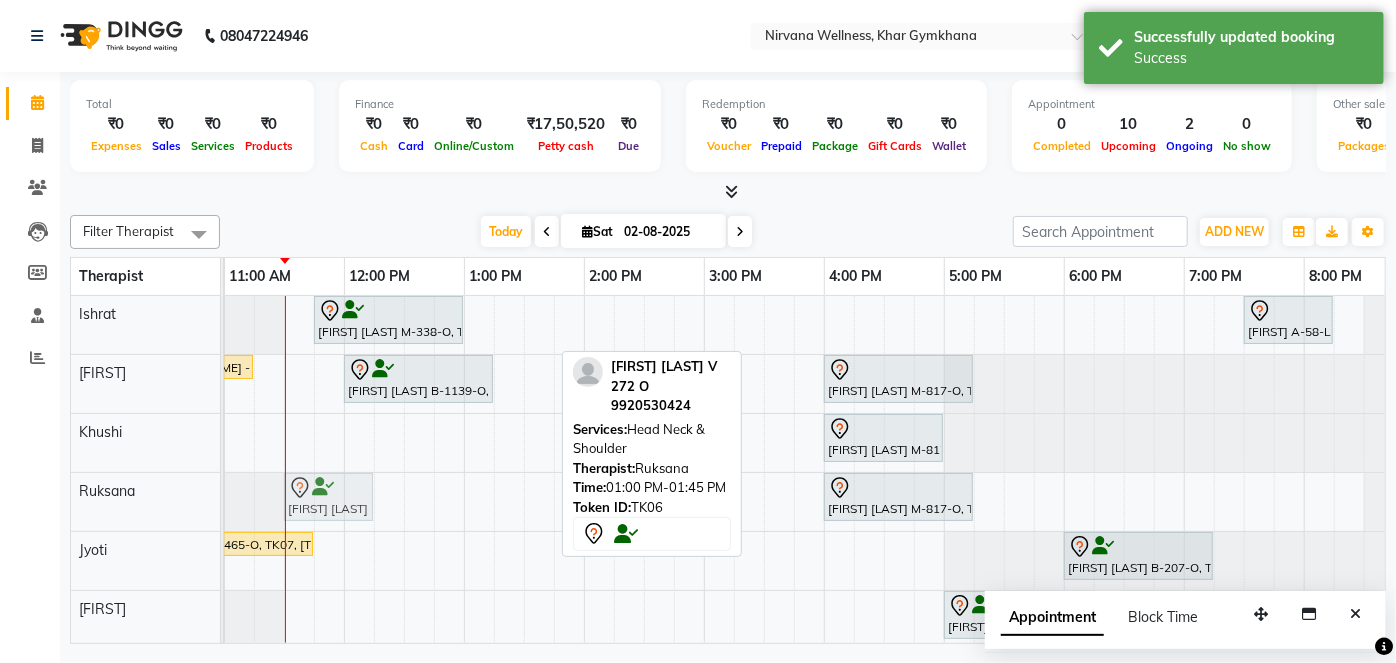 drag, startPoint x: 525, startPoint y: 493, endPoint x: 357, endPoint y: 485, distance: 168.19037 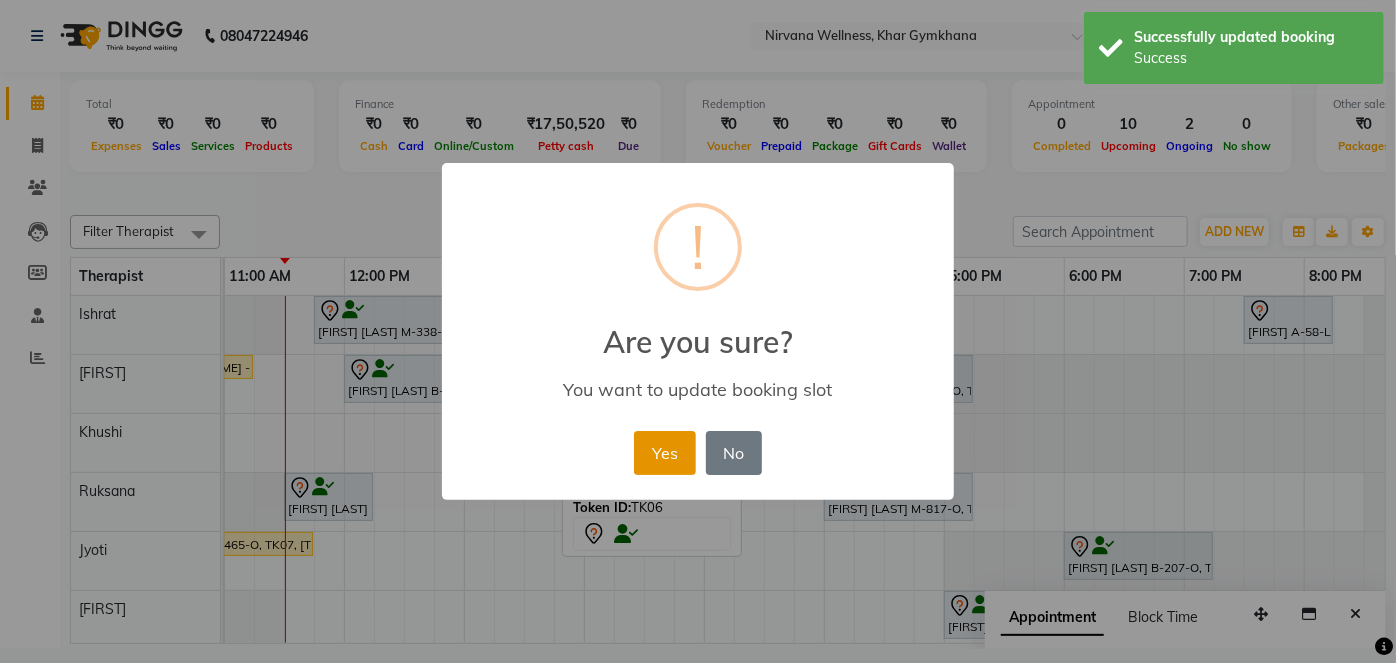 click on "Yes" at bounding box center (664, 453) 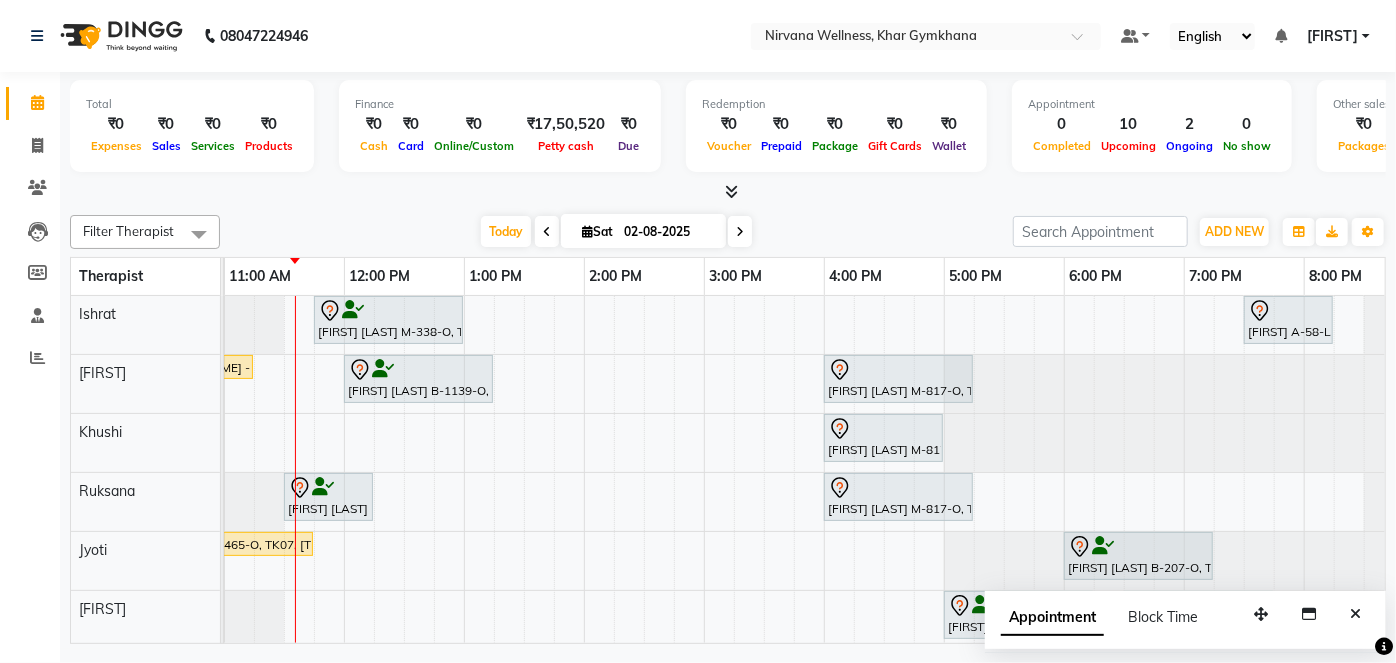 scroll, scrollTop: 0, scrollLeft: 700, axis: horizontal 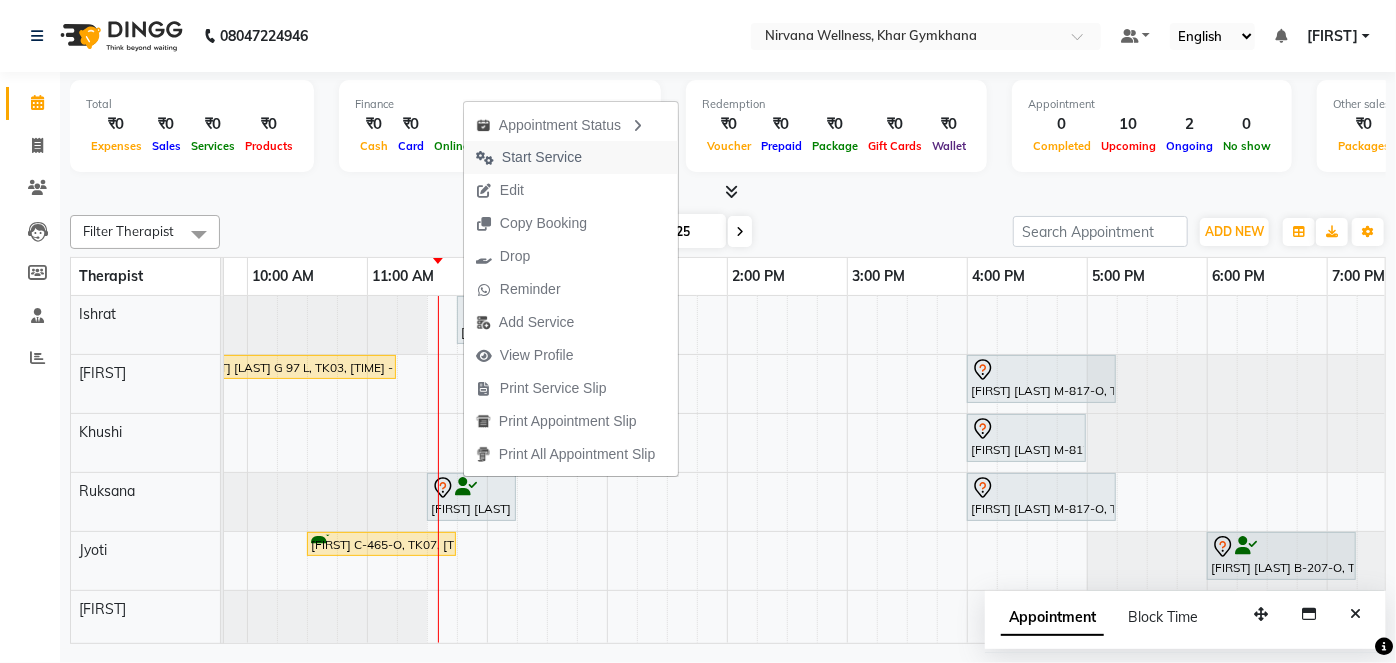 click on "Start Service" at bounding box center (542, 157) 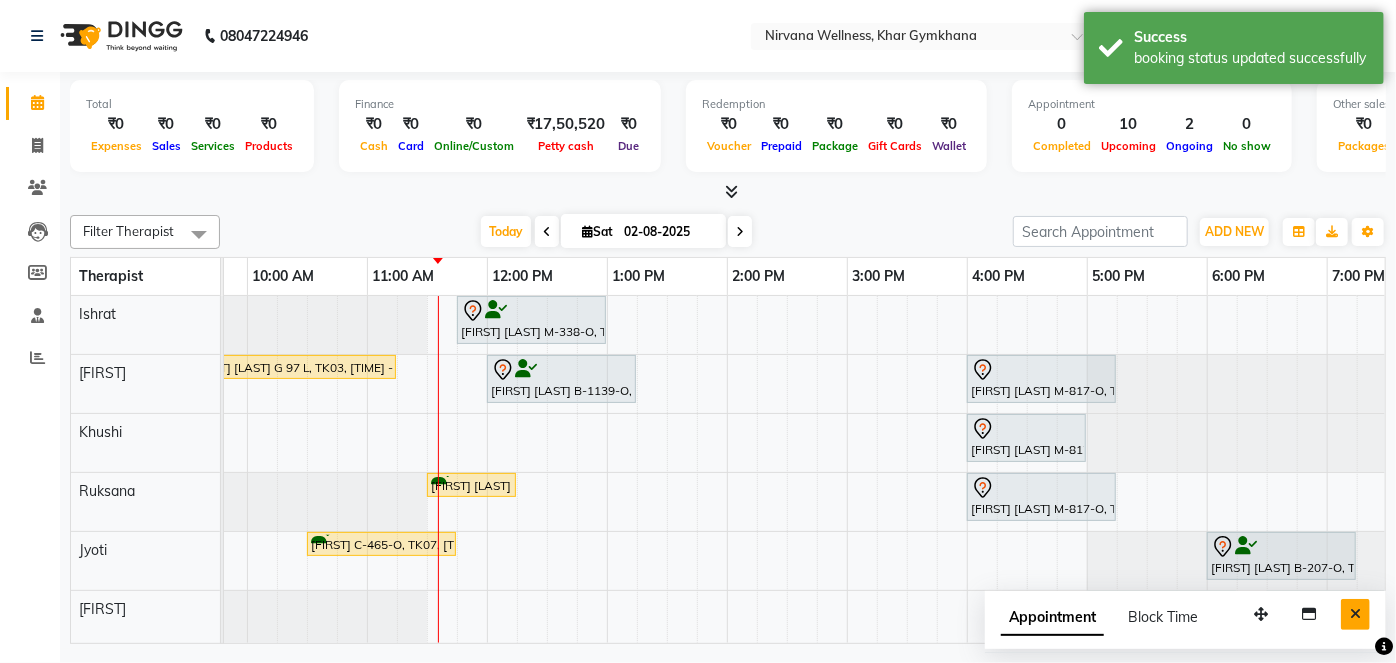 click at bounding box center (1355, 614) 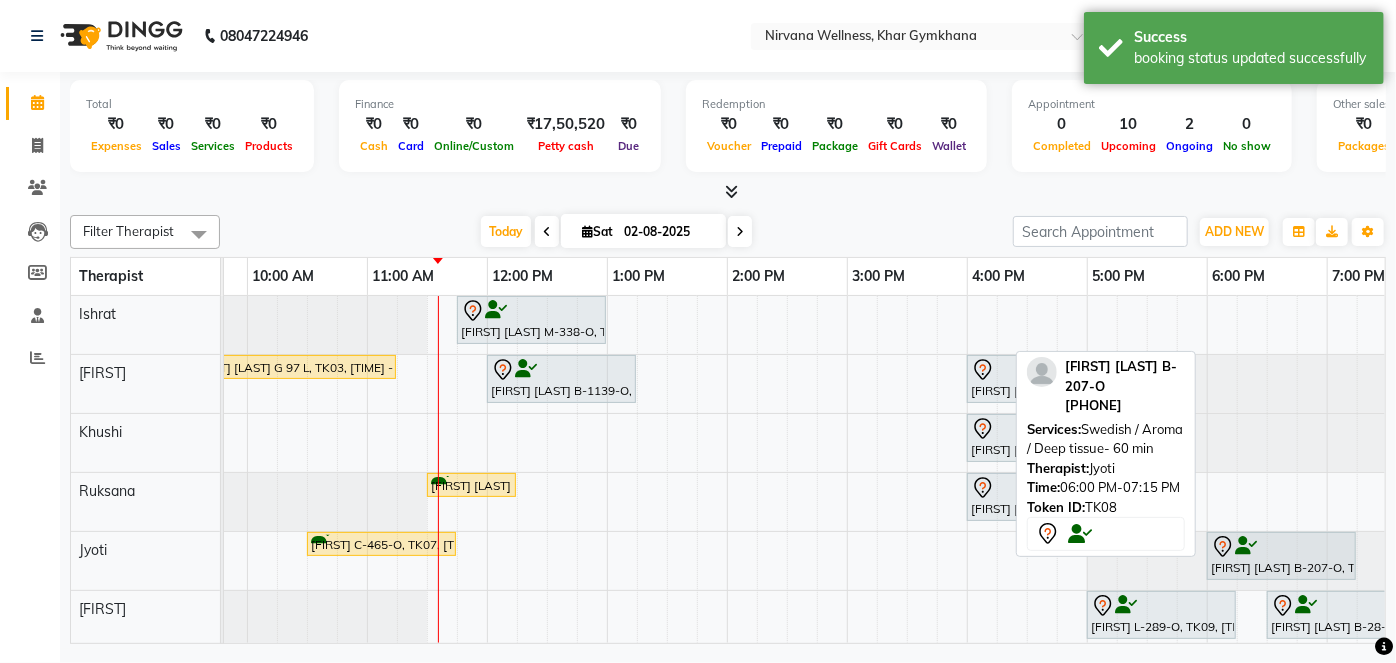 scroll, scrollTop: 17, scrollLeft: 337, axis: both 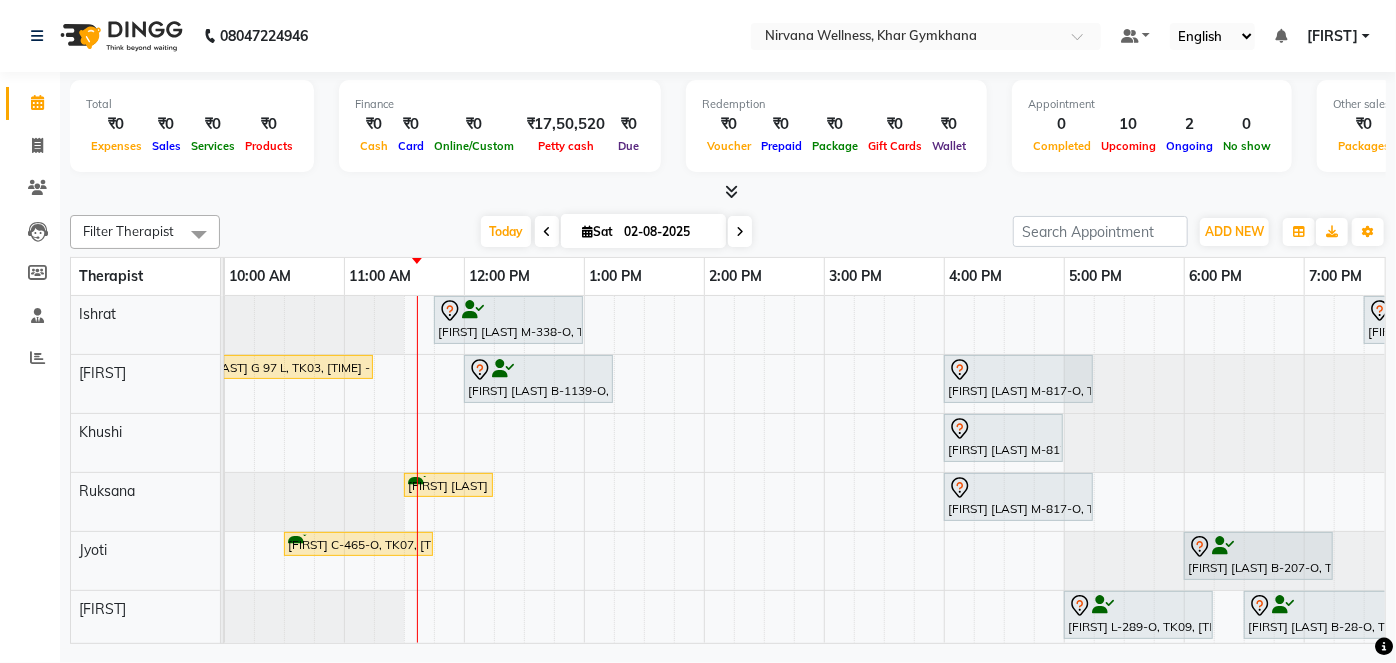 click at bounding box center [740, 231] 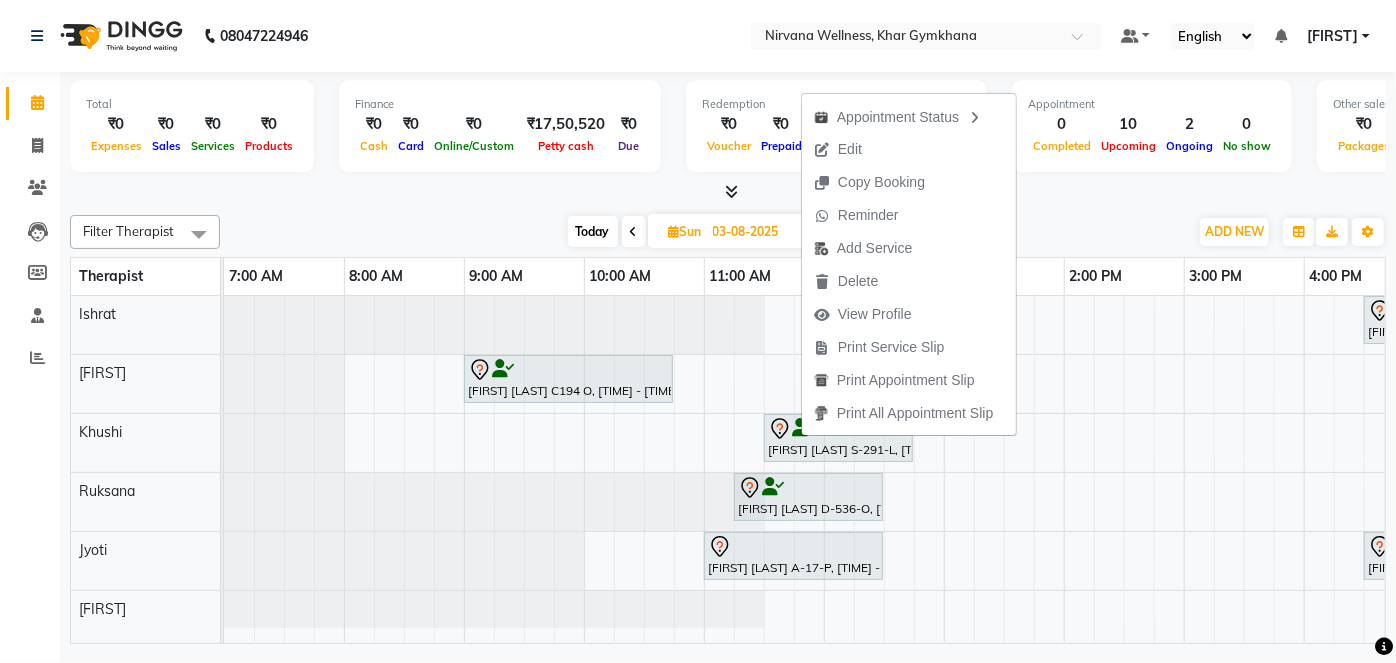click at bounding box center [728, 192] 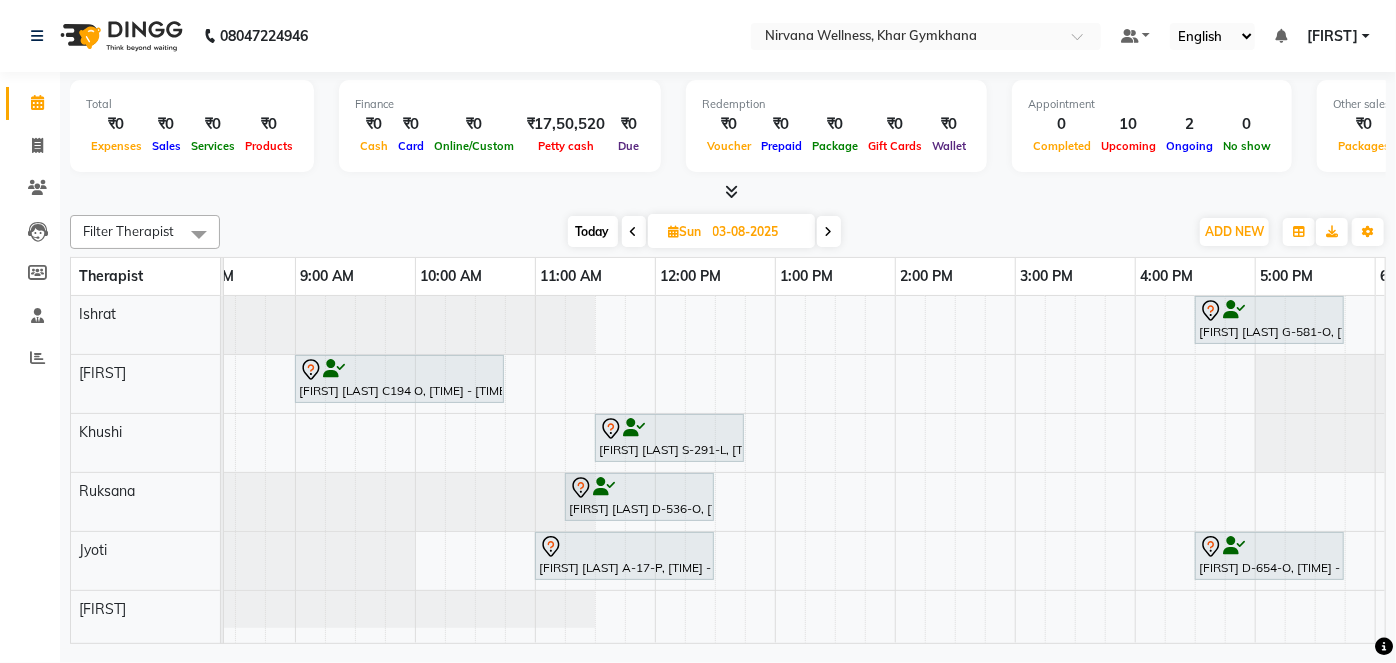 click on "Today" at bounding box center [593, 231] 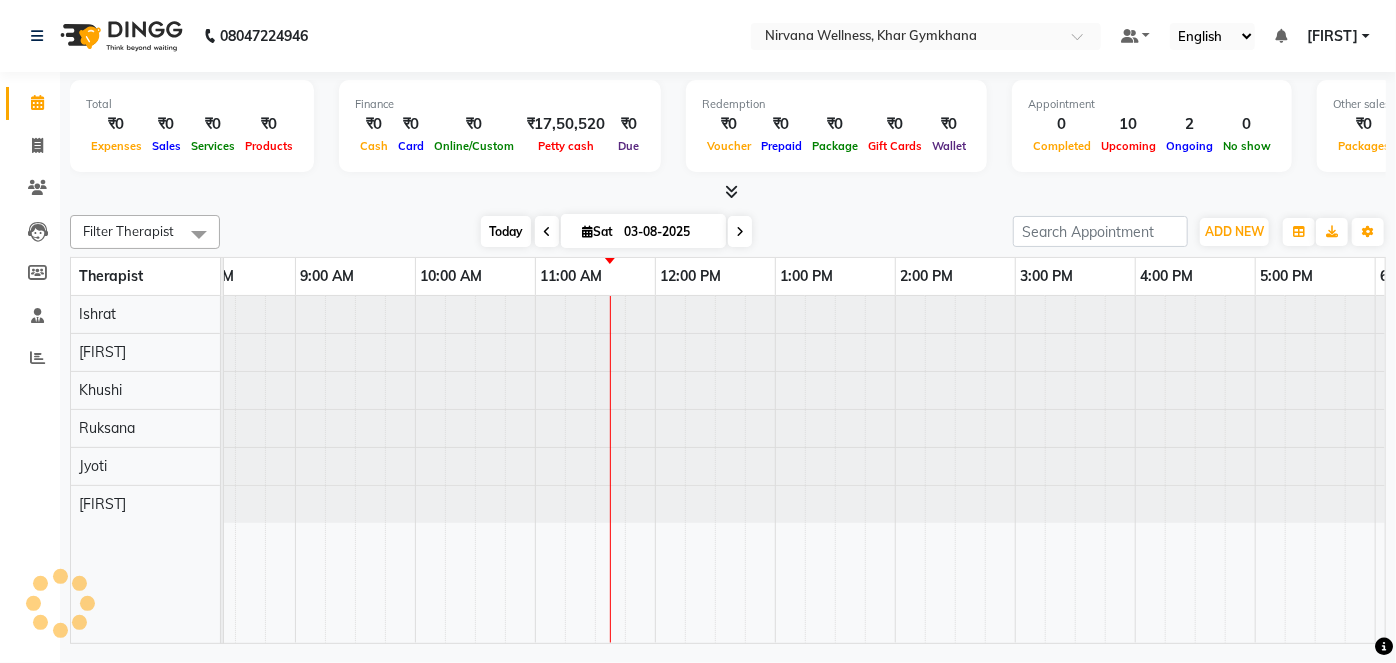 type on "02-08-2025" 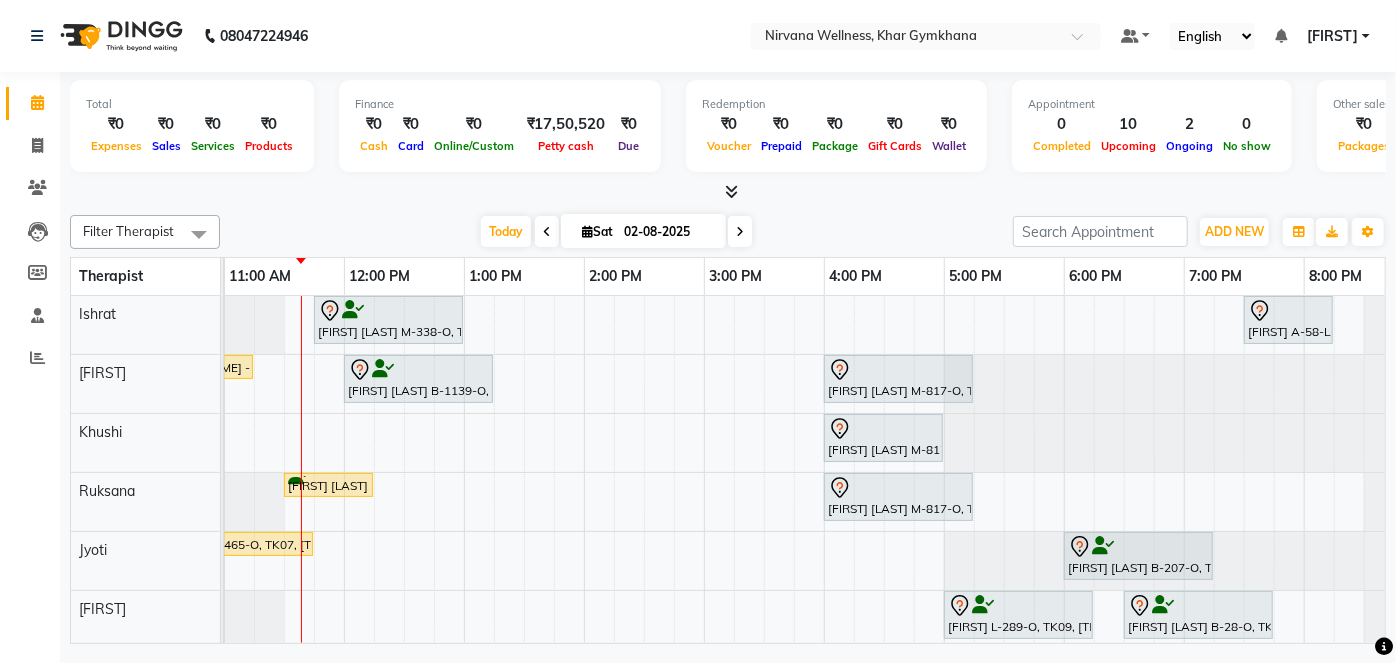 scroll, scrollTop: 0, scrollLeft: 214, axis: horizontal 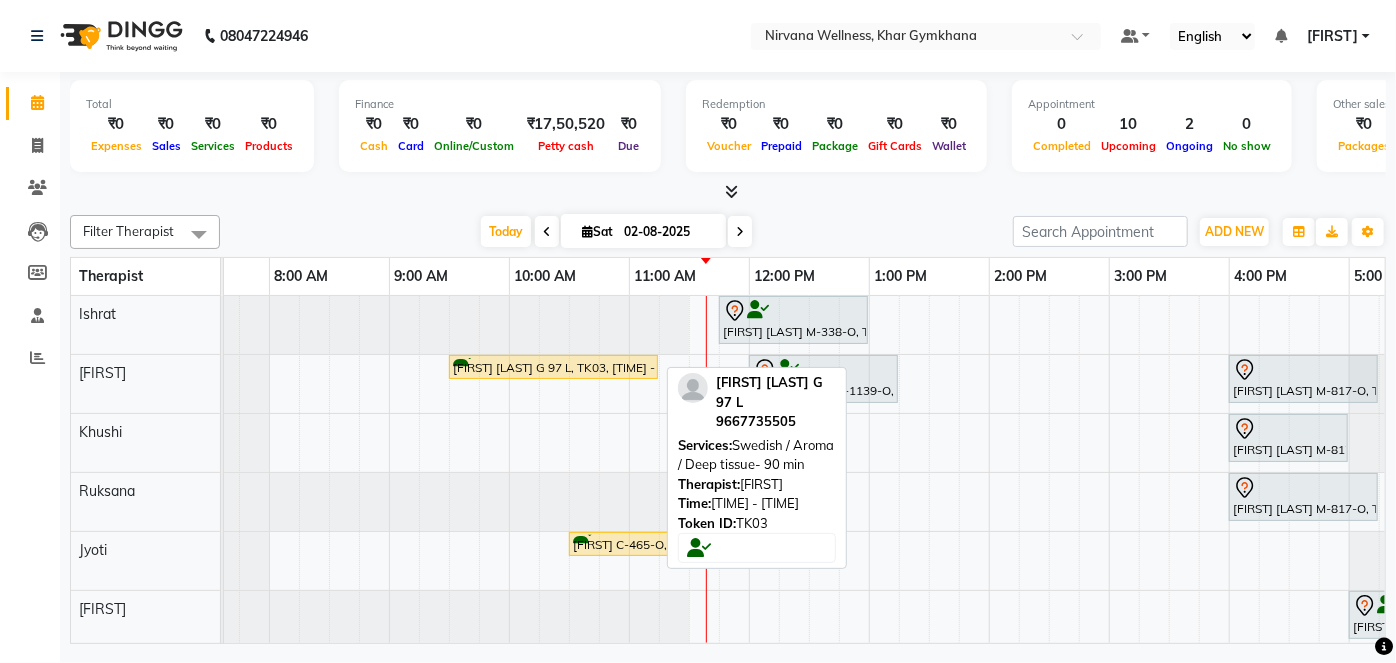 click on "[FIRST] [LAST] G 97 L, TK03, [TIME] - [TIME], Swedish / Aroma / Deep tissue- 90 min" at bounding box center [553, 367] 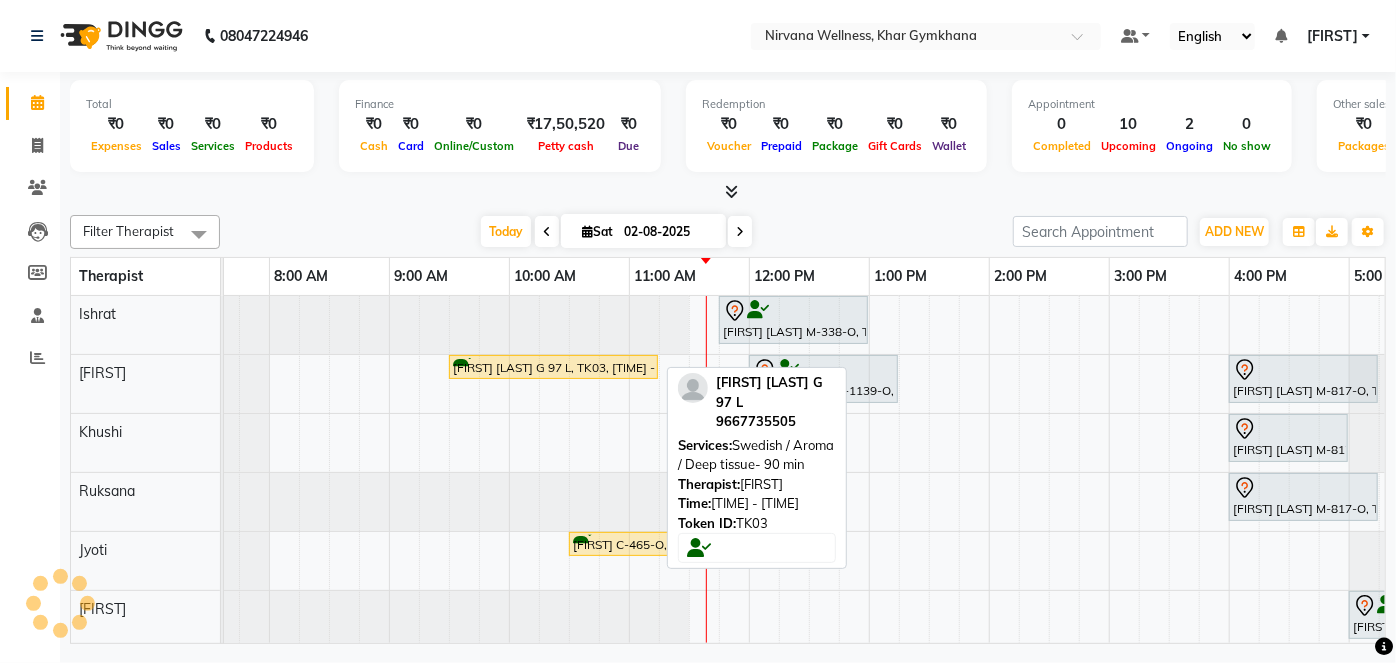 click on "[FIRST] [LAST] G 97 L, TK03, [TIME] - [TIME], Swedish / Aroma / Deep tissue- 90 min" at bounding box center (553, 367) 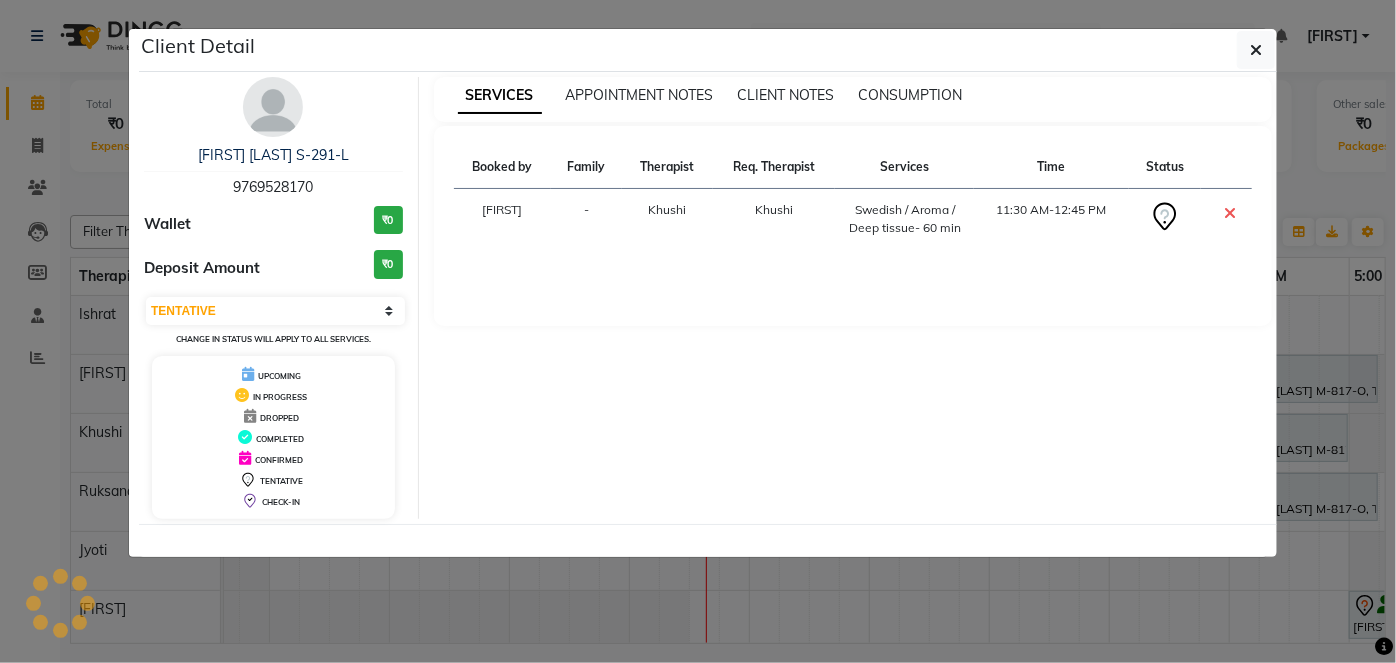 select on "1" 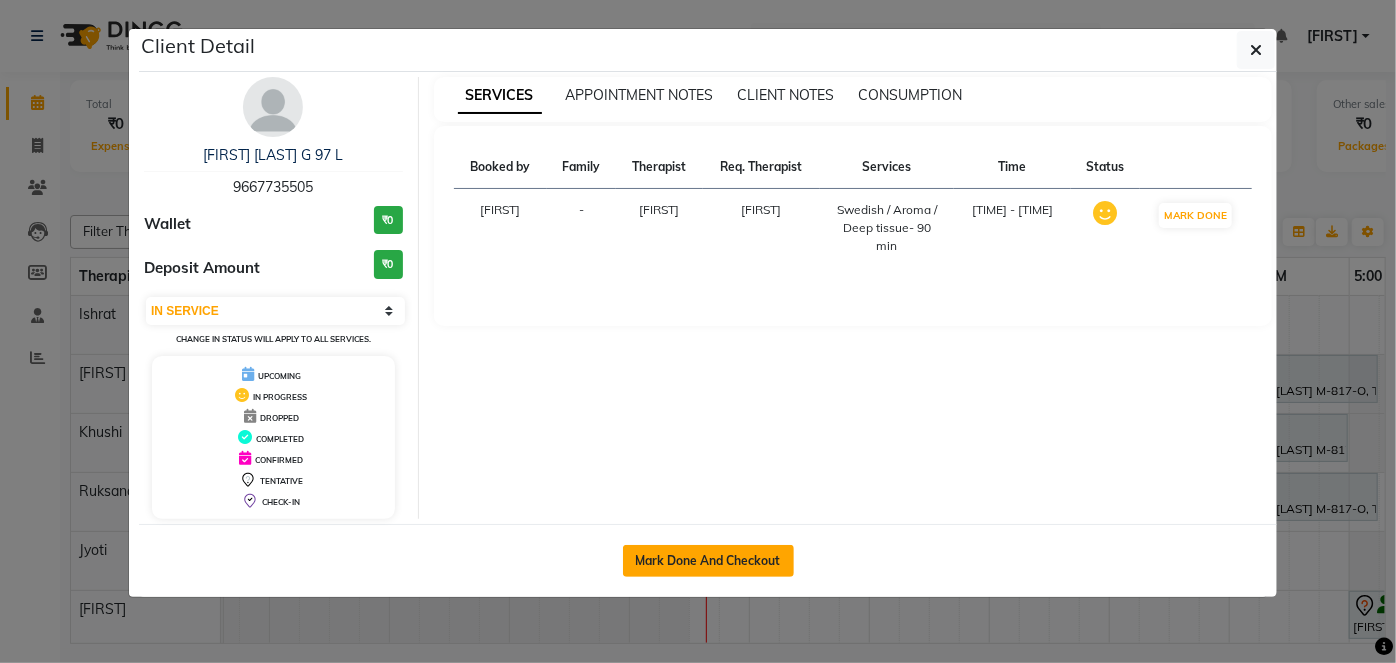 click on "Mark Done And Checkout" 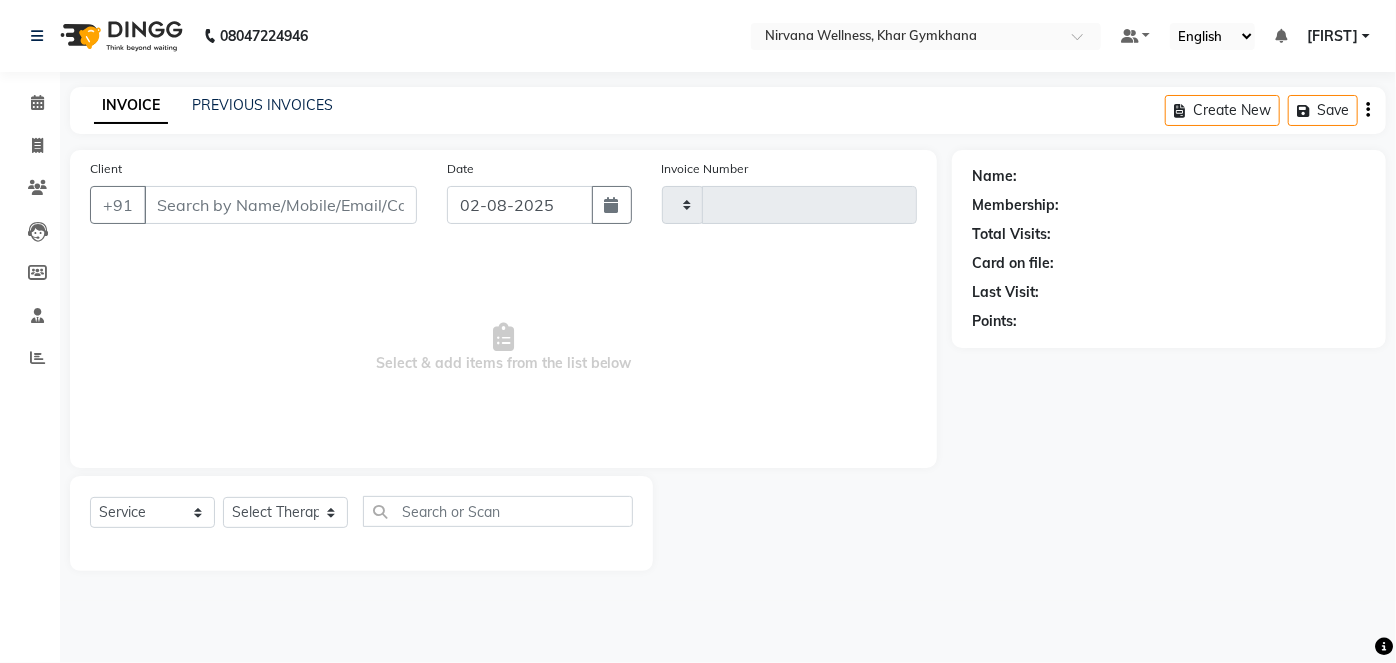 type on "1675" 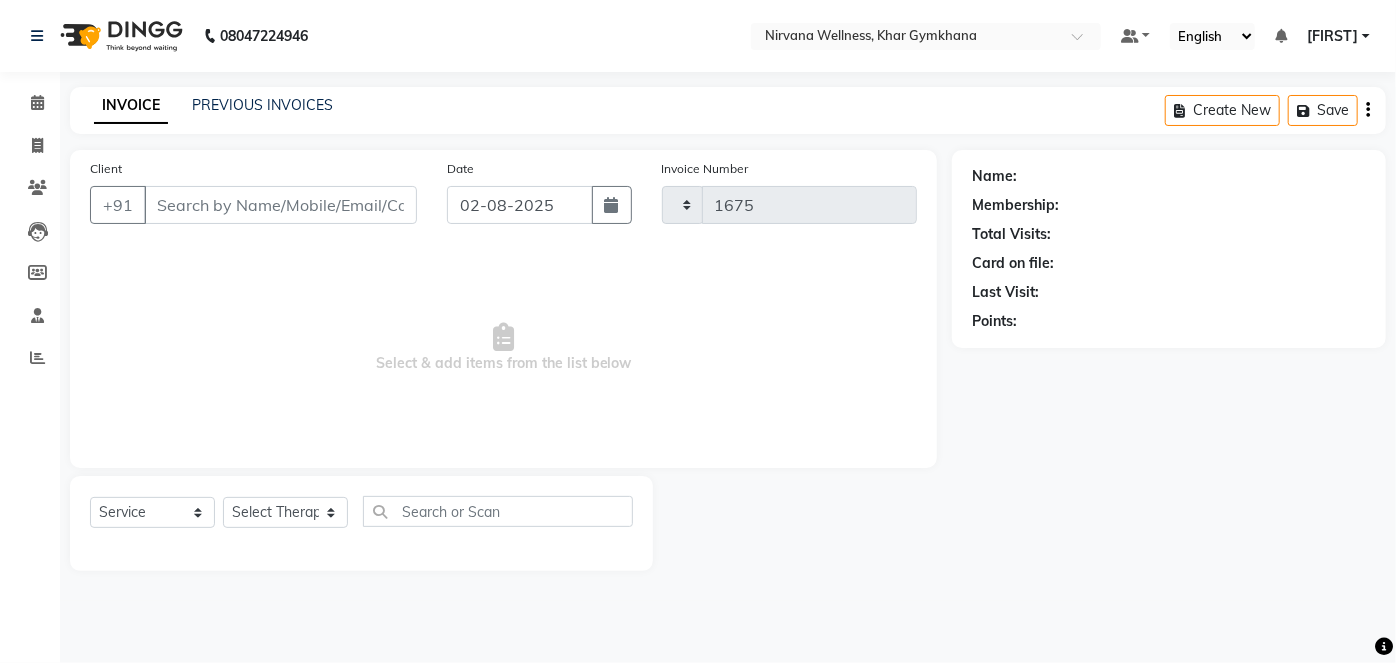 select on "3" 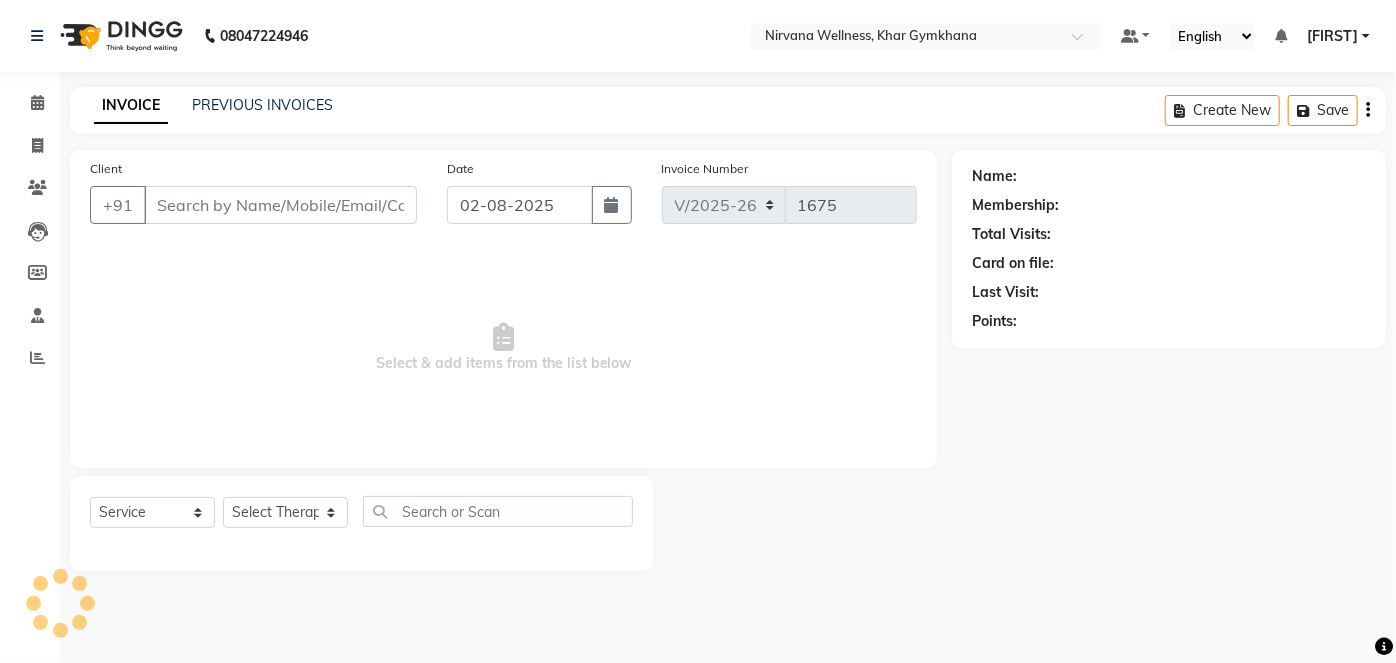type on "9667735505" 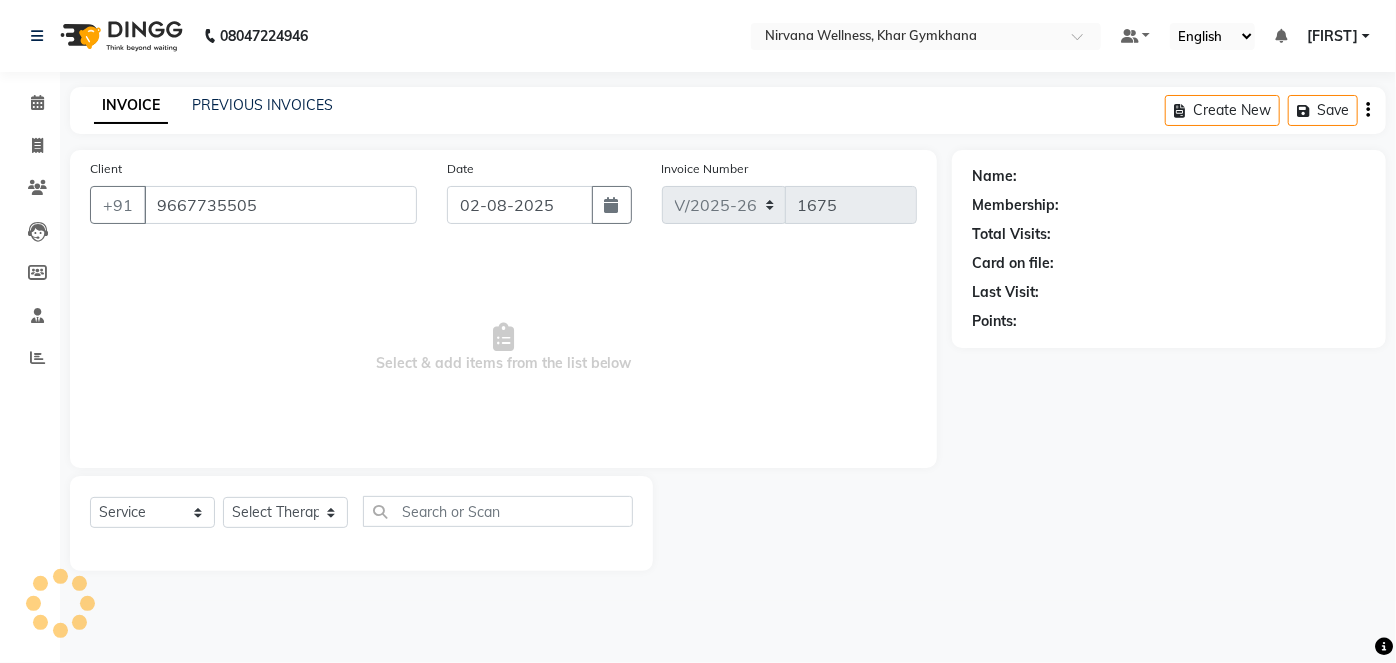 select on "68038" 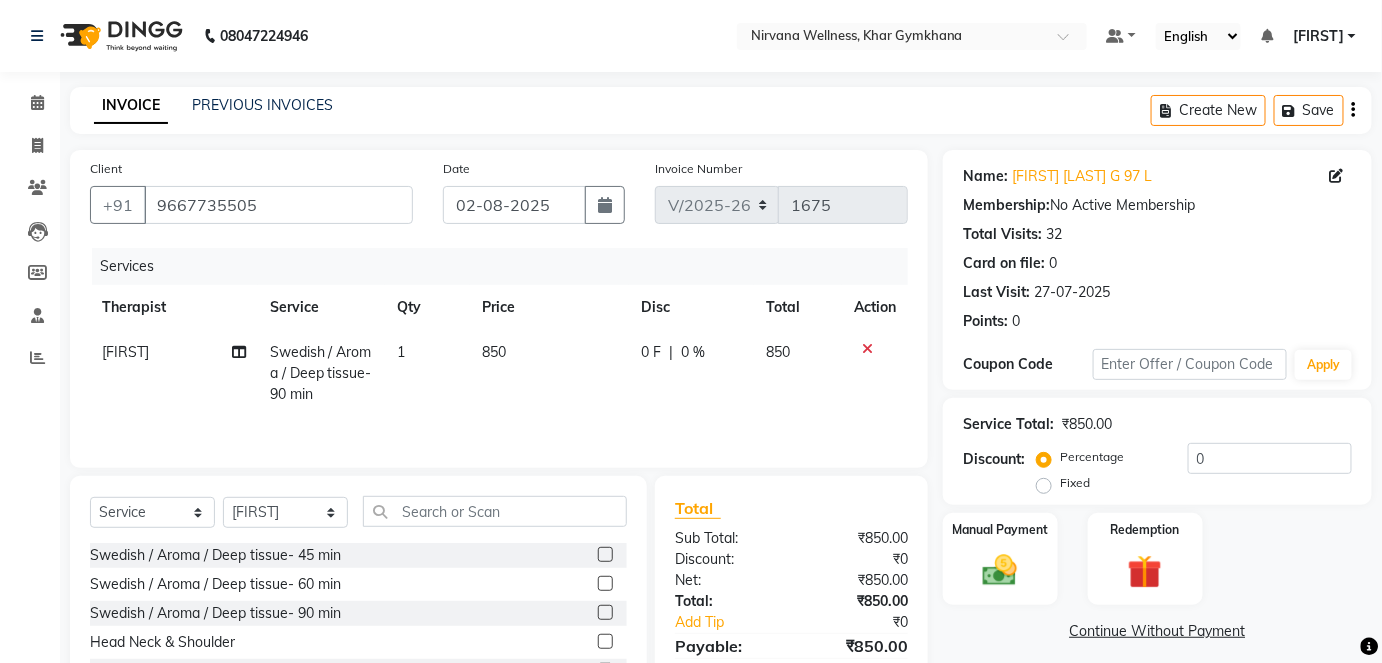 click 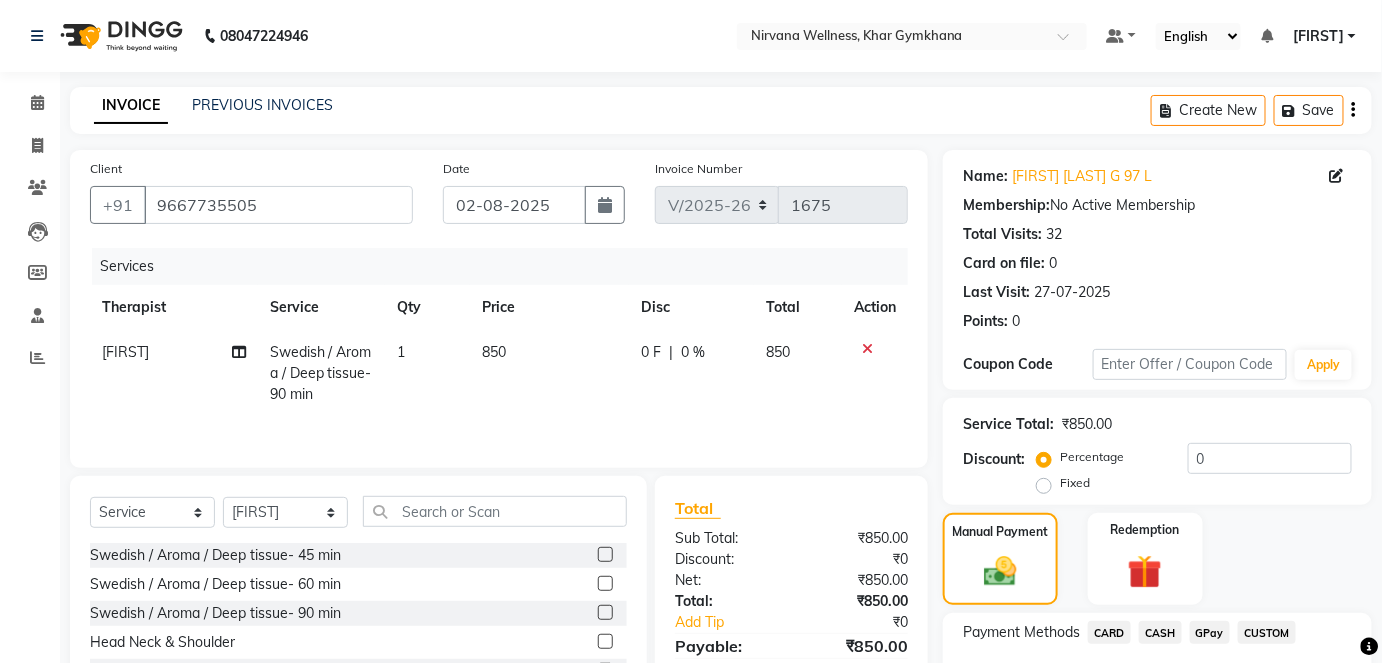 scroll, scrollTop: 140, scrollLeft: 0, axis: vertical 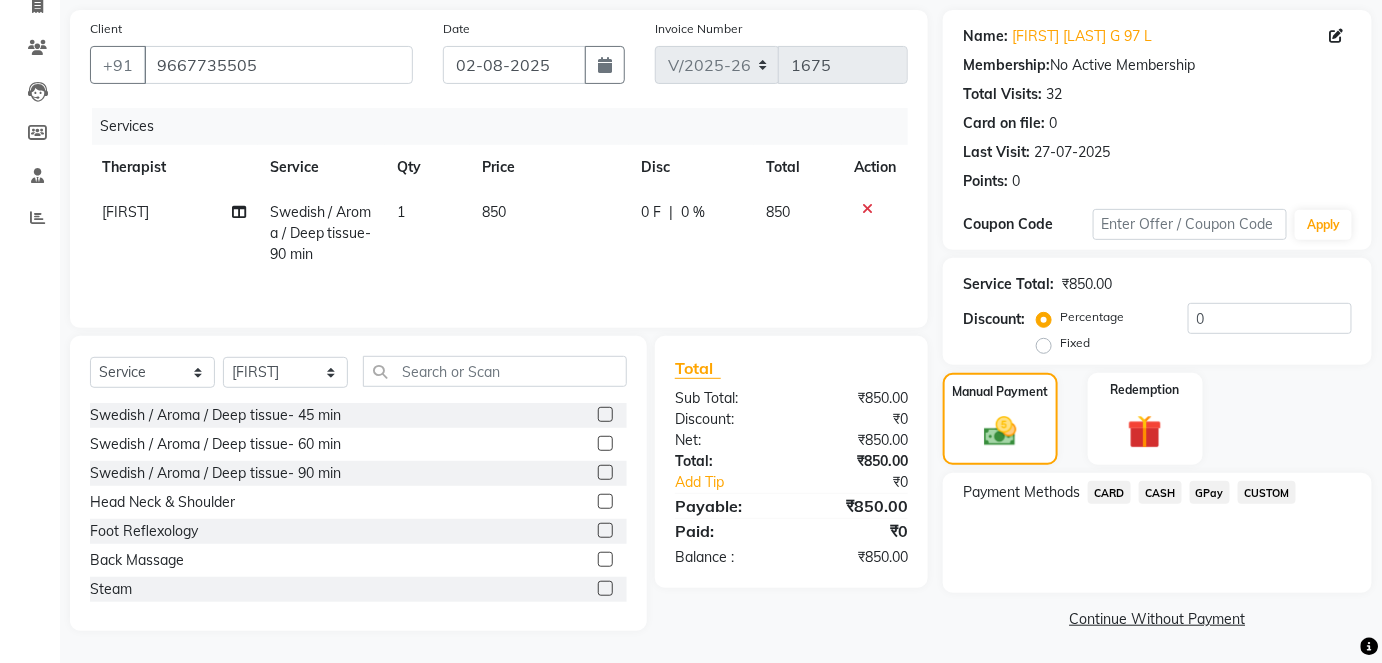 drag, startPoint x: 1181, startPoint y: 487, endPoint x: 1168, endPoint y: 490, distance: 13.341664 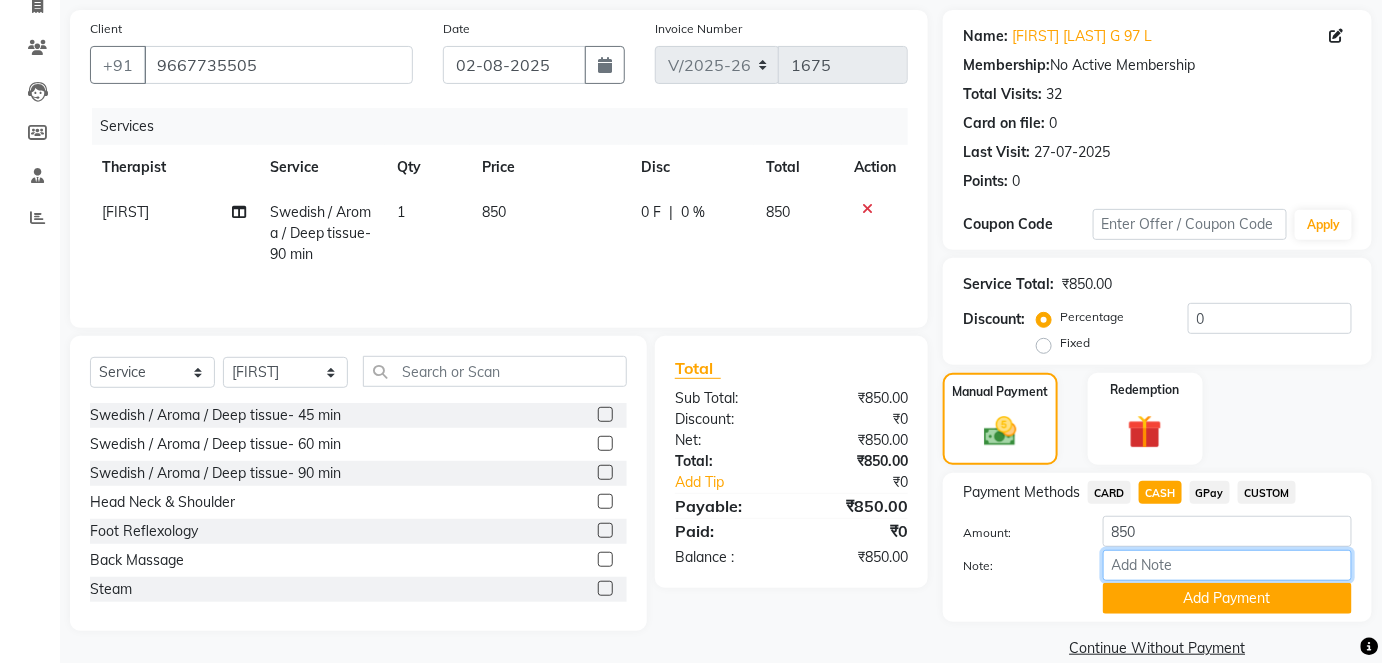 click on "Note:" at bounding box center (1227, 565) 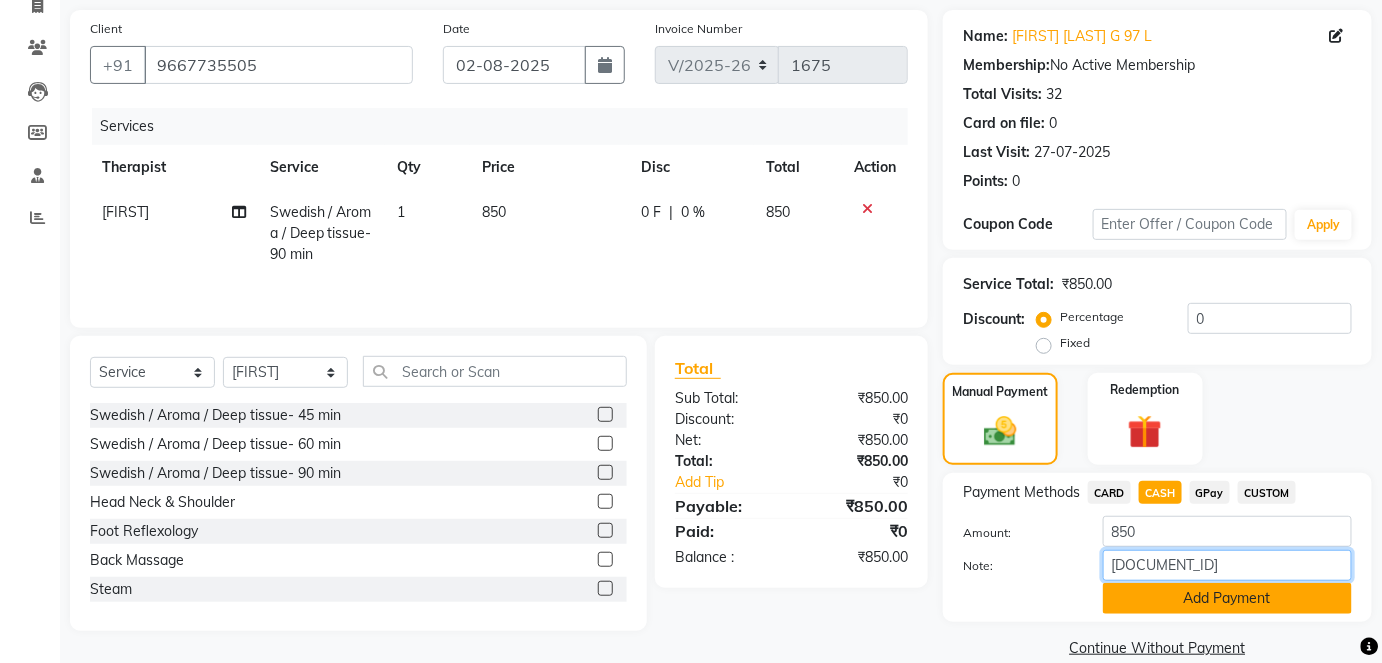 type on "[DOCUMENT_ID]" 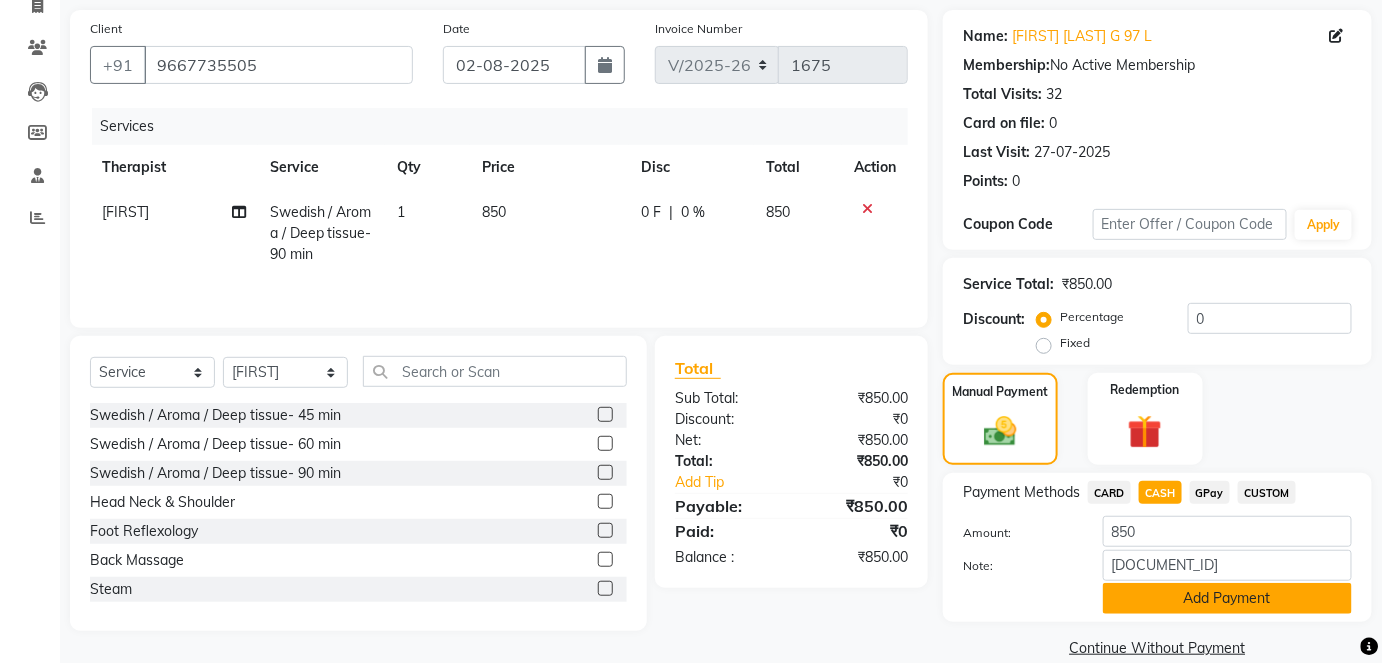 click on "Add Payment" 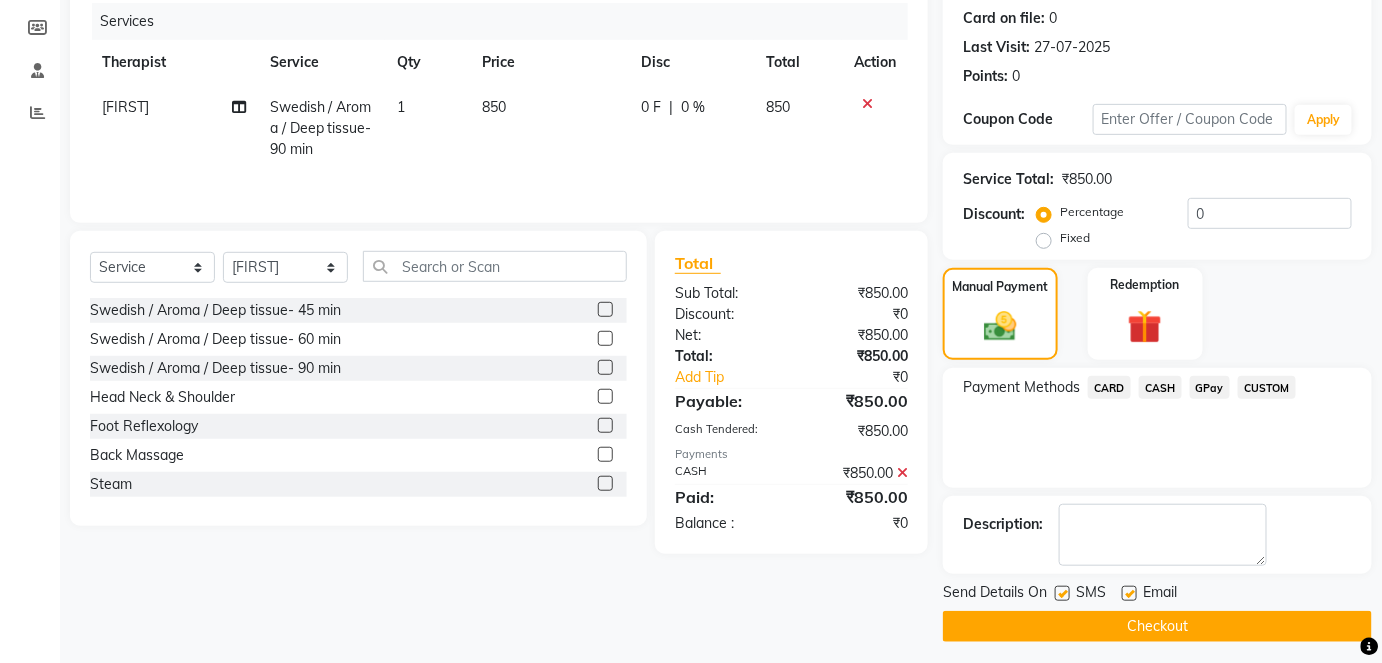 scroll, scrollTop: 252, scrollLeft: 0, axis: vertical 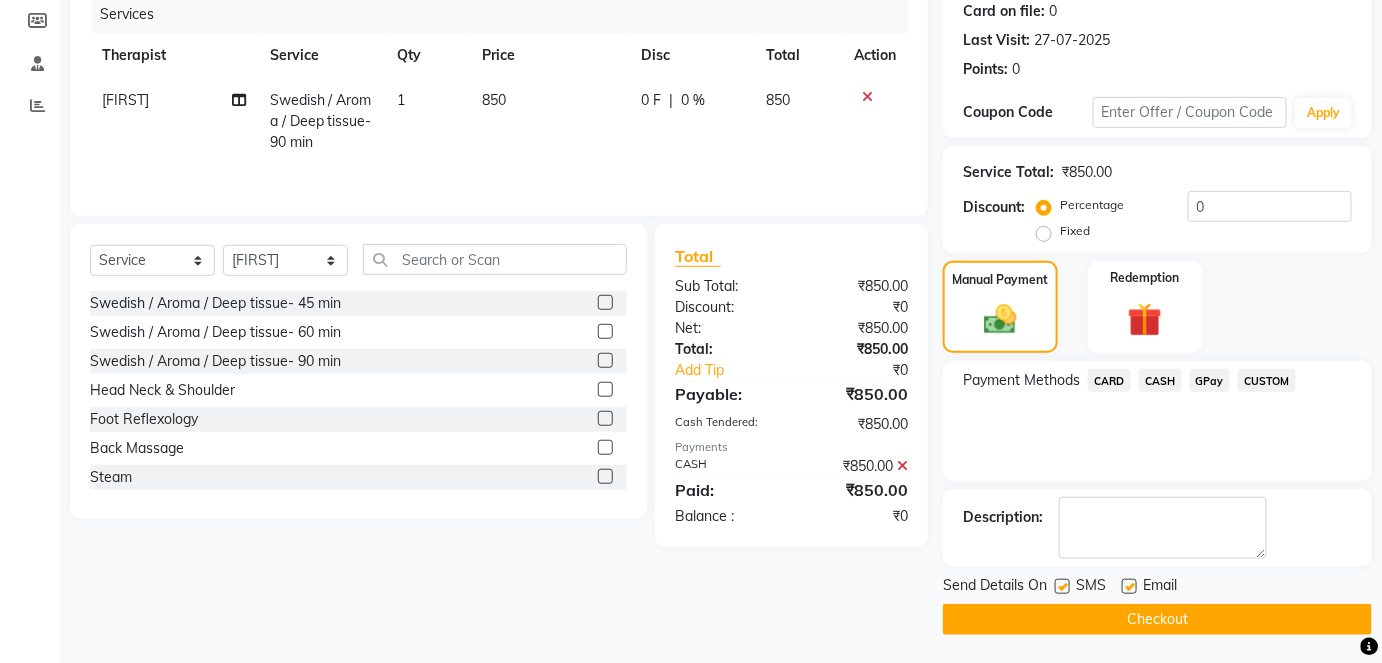 click on "Checkout" 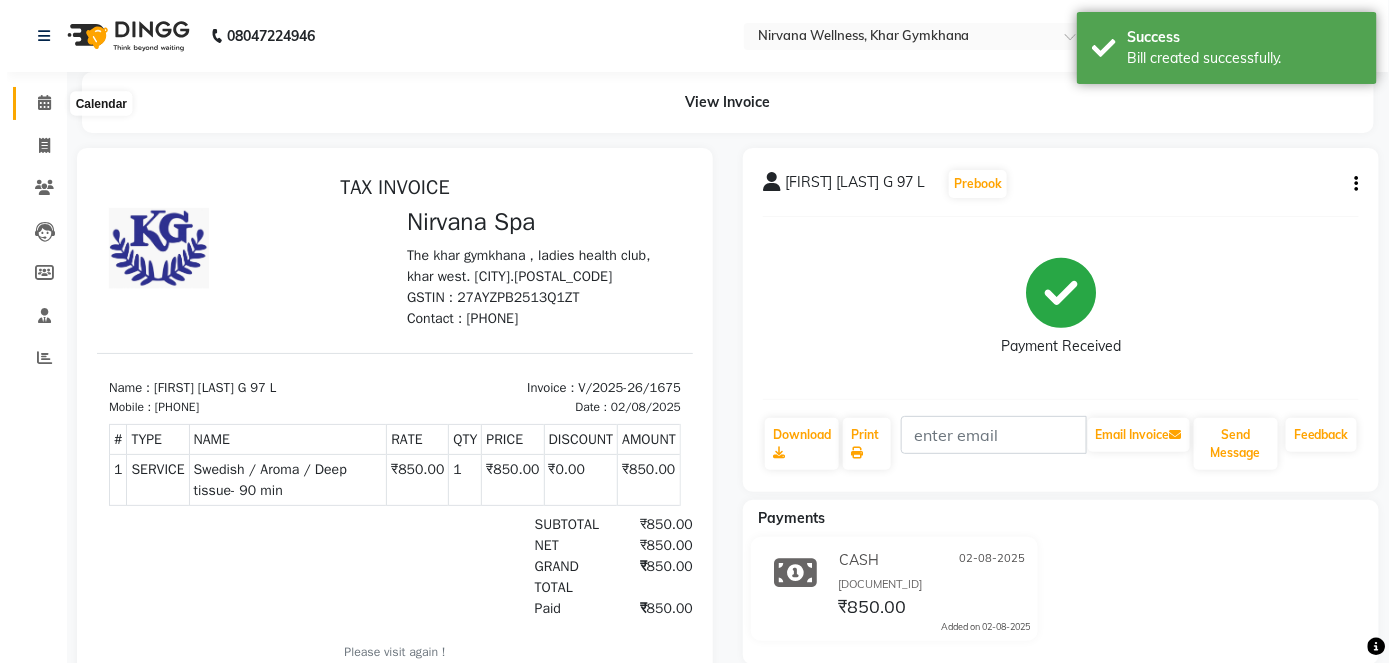 scroll, scrollTop: 0, scrollLeft: 0, axis: both 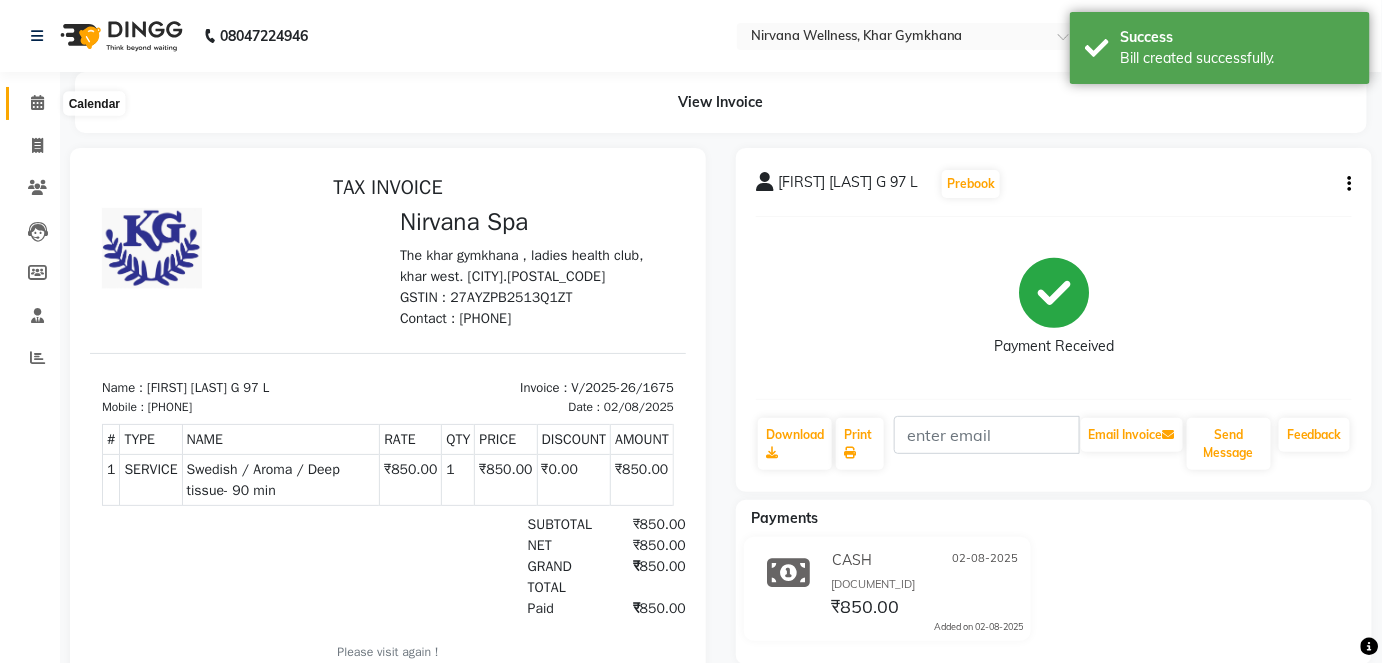 click 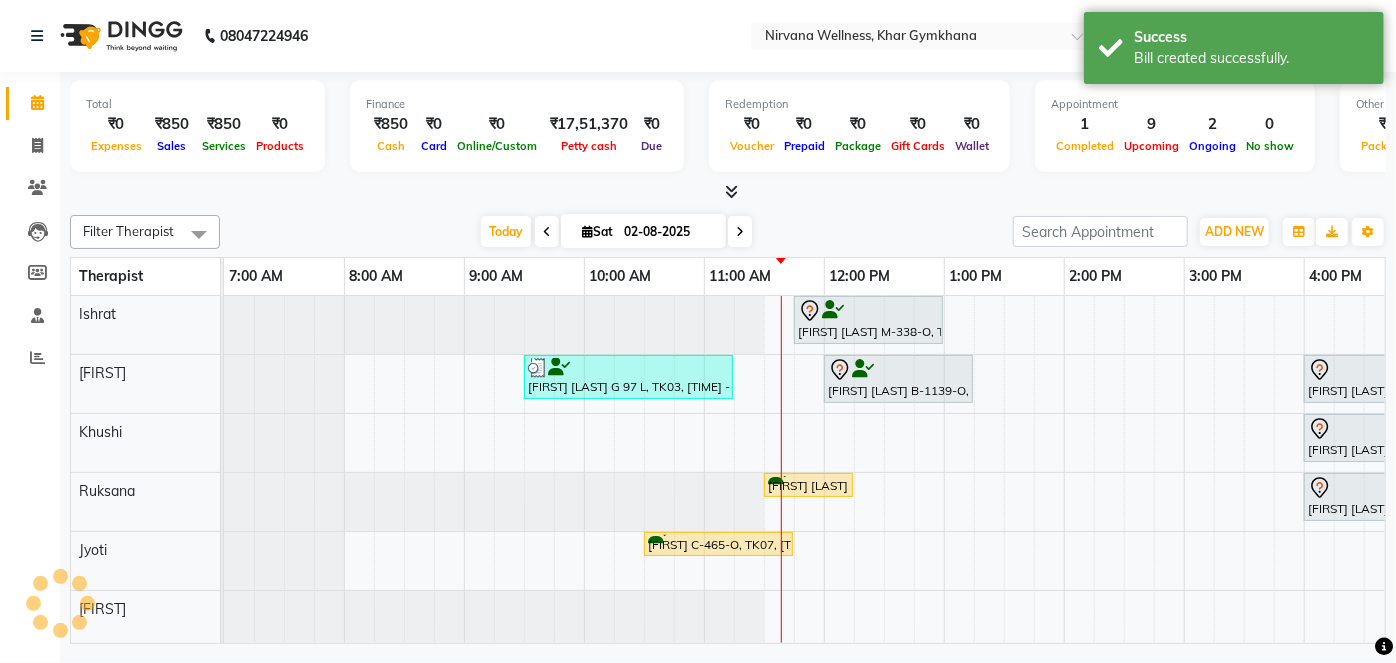 scroll, scrollTop: 0, scrollLeft: 0, axis: both 